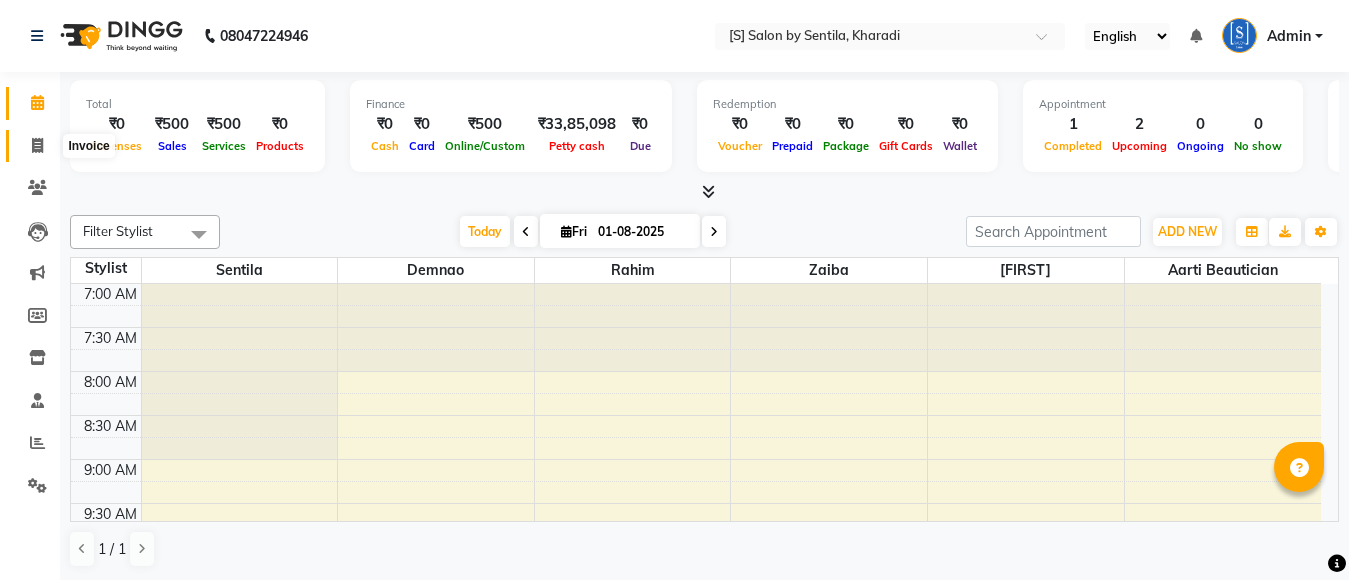 scroll, scrollTop: 0, scrollLeft: 0, axis: both 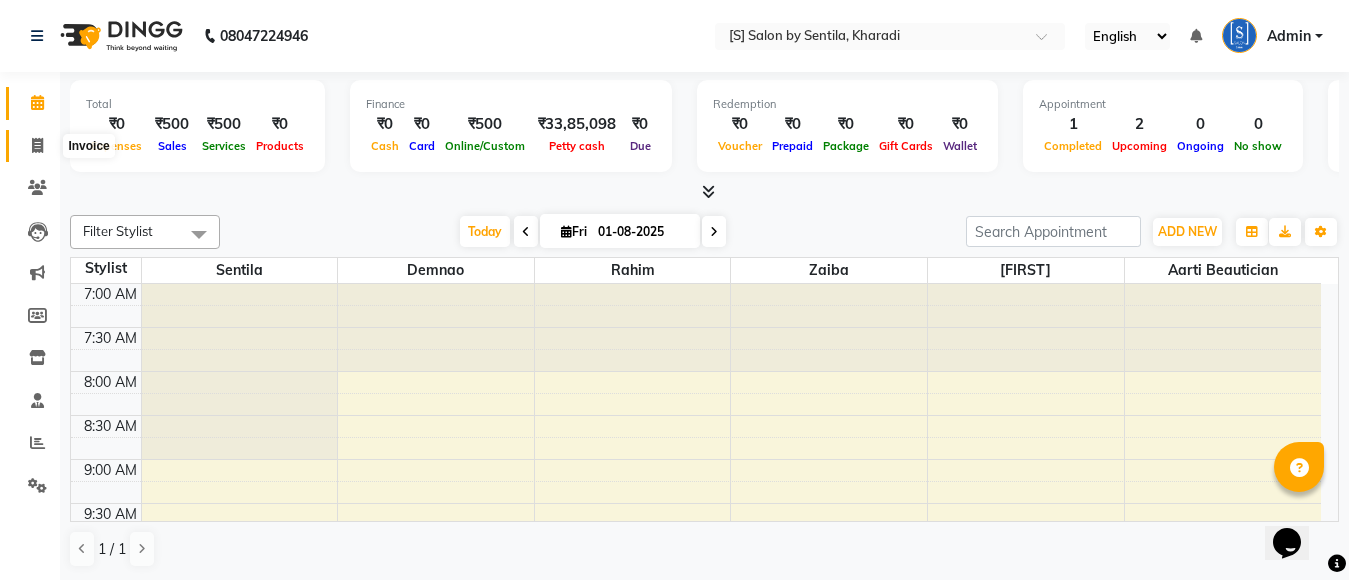 click 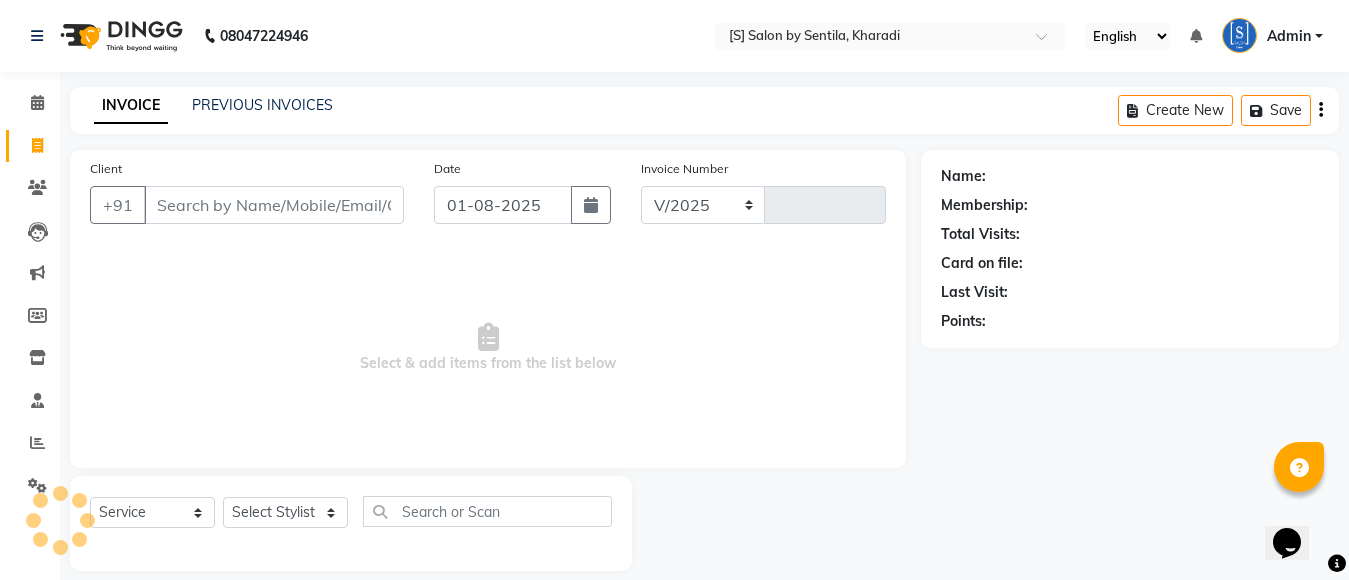 select on "45" 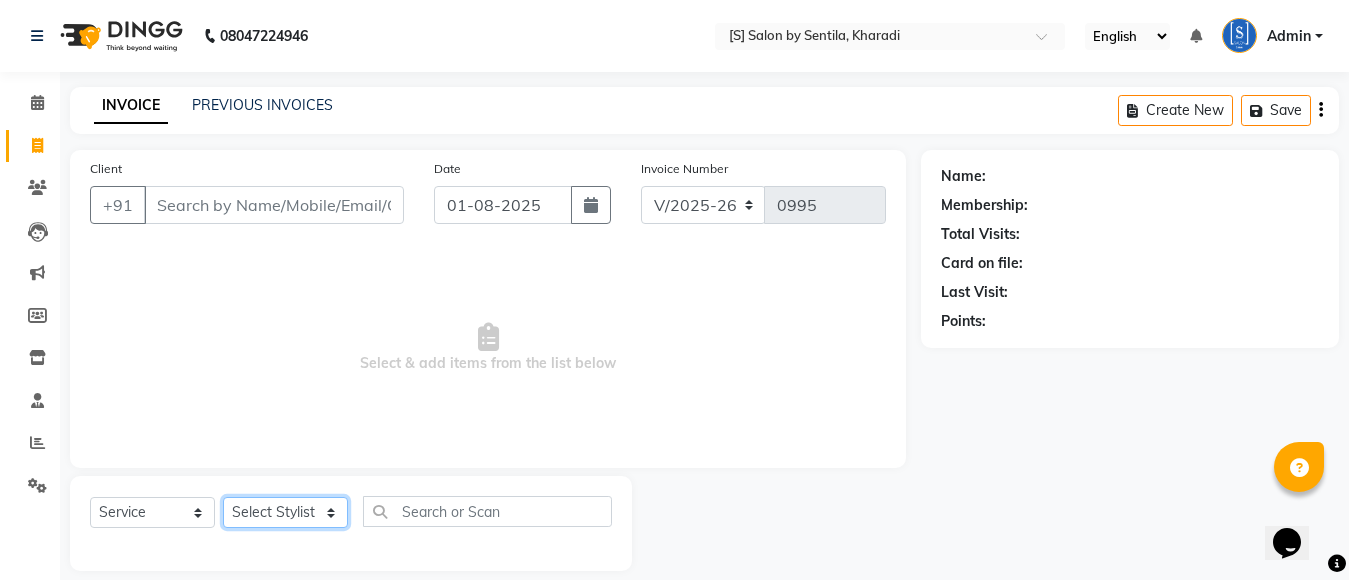 click on "Select Stylist Aarti Beautician Demnao Pranoti Rahim  Sentila Zaiba" 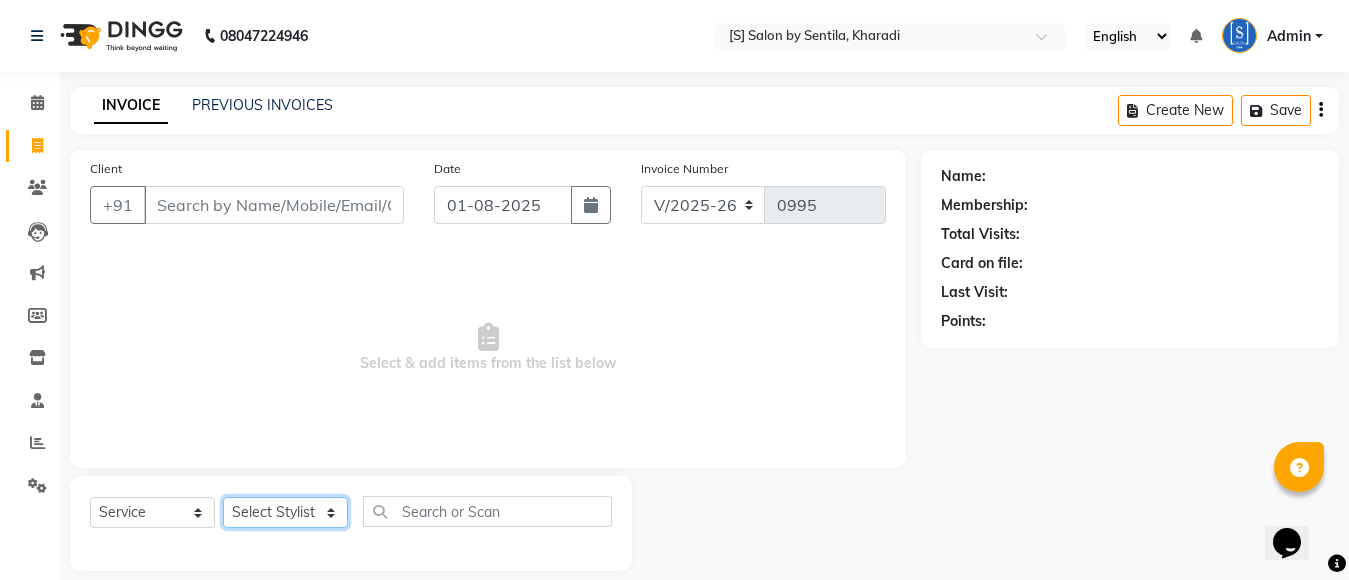 select on "4280" 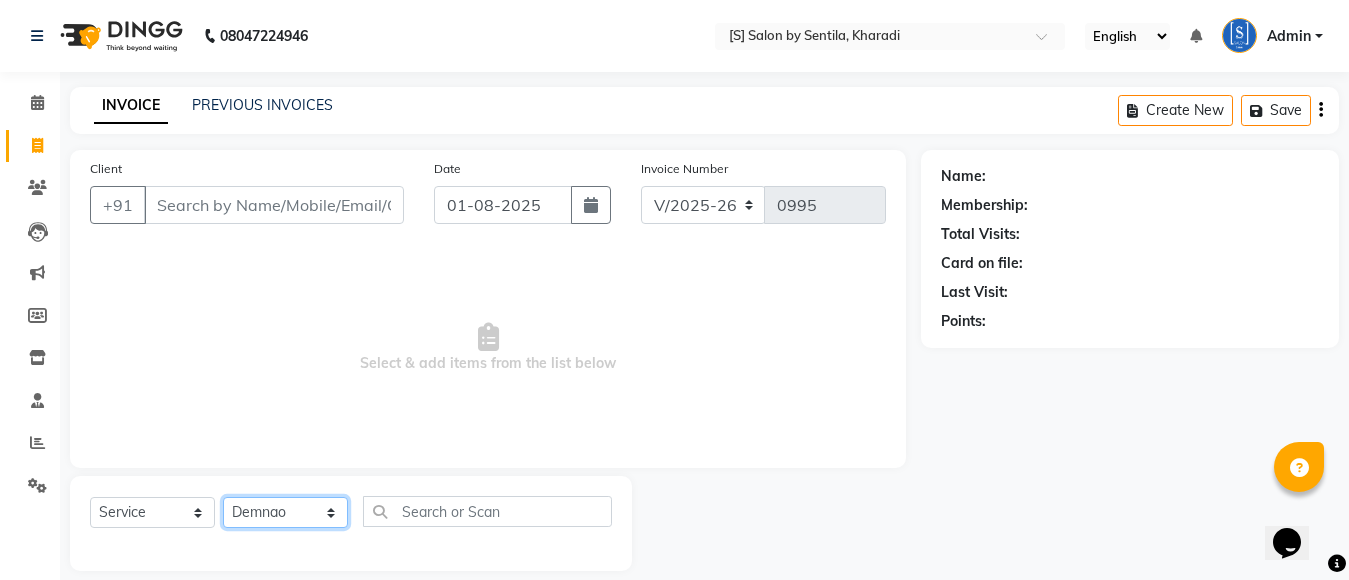 click on "Select Stylist Aarti Beautician Demnao Pranoti Rahim  Sentila Zaiba" 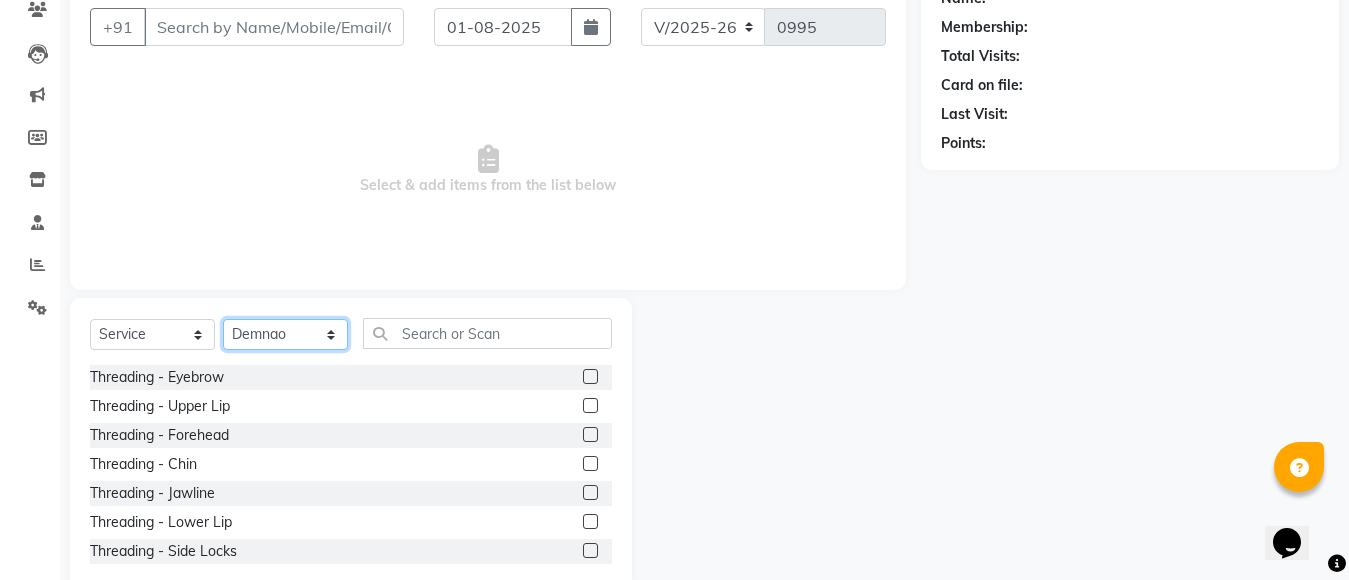 scroll, scrollTop: 221, scrollLeft: 0, axis: vertical 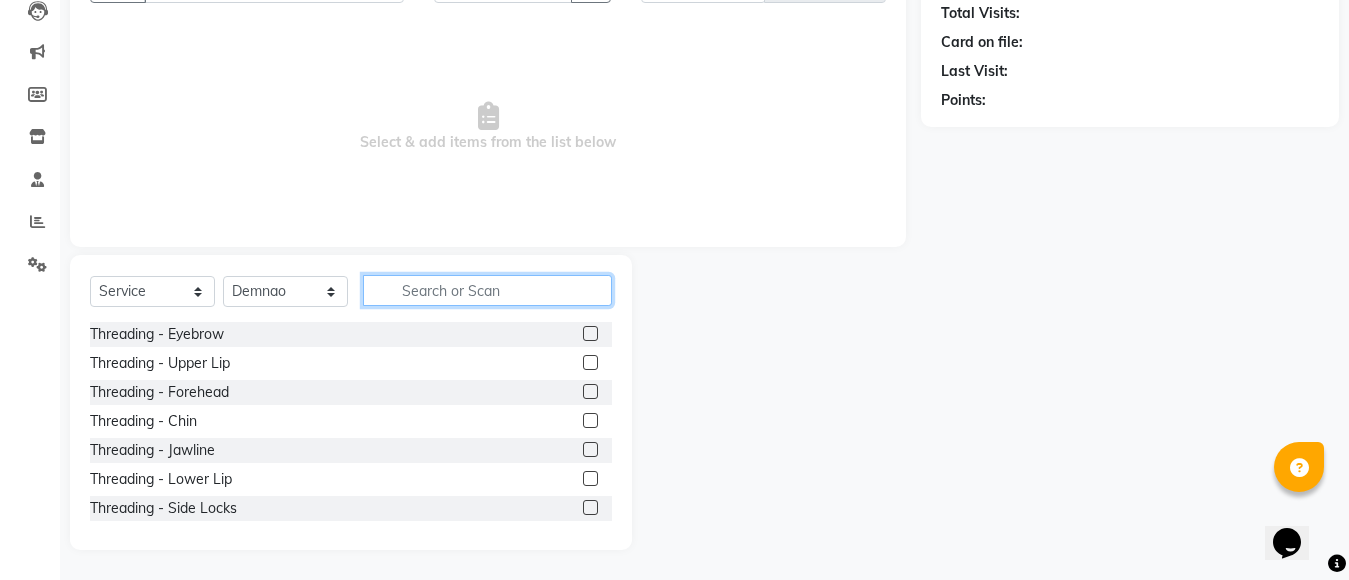 click 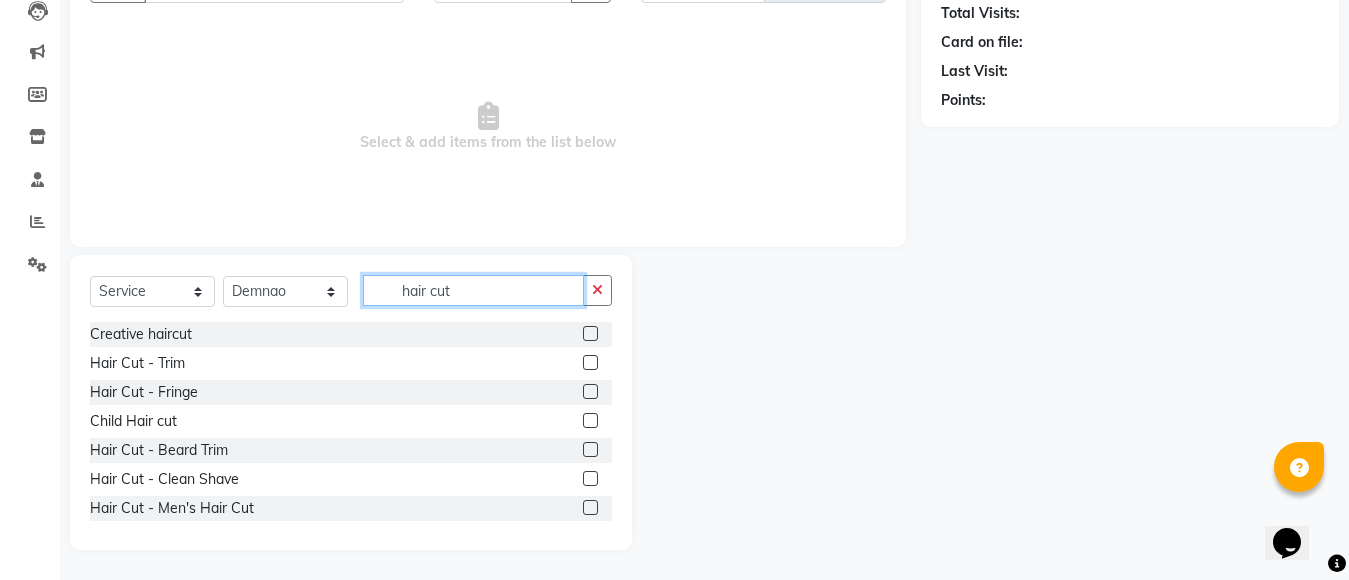 type on "hair cut" 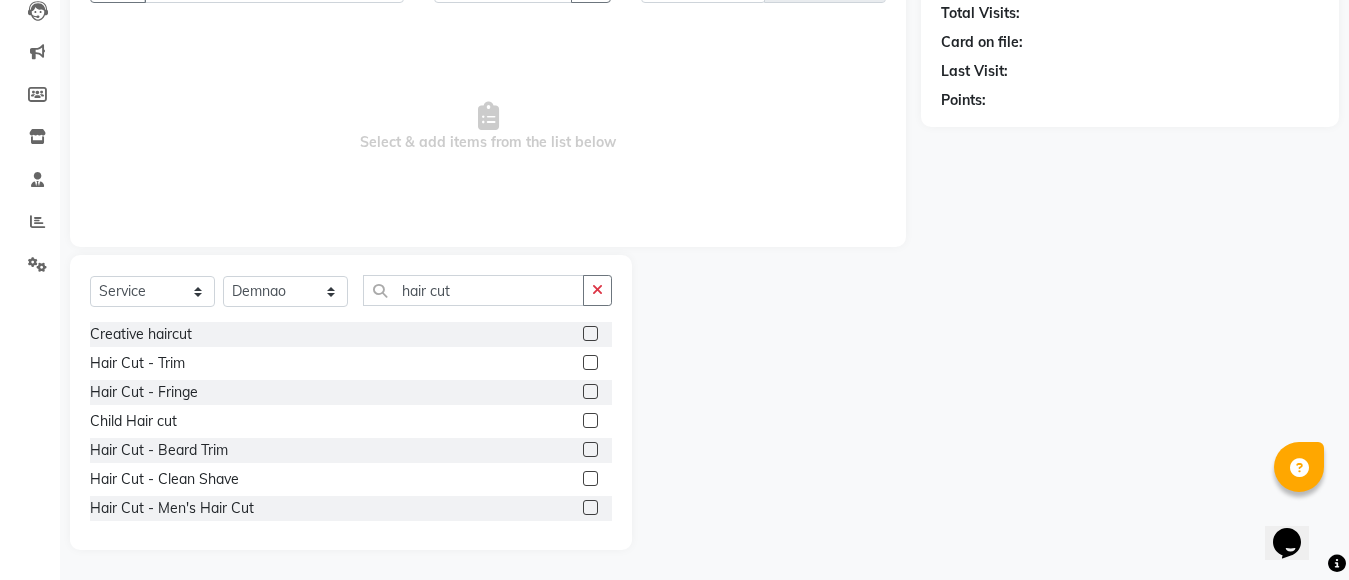 click 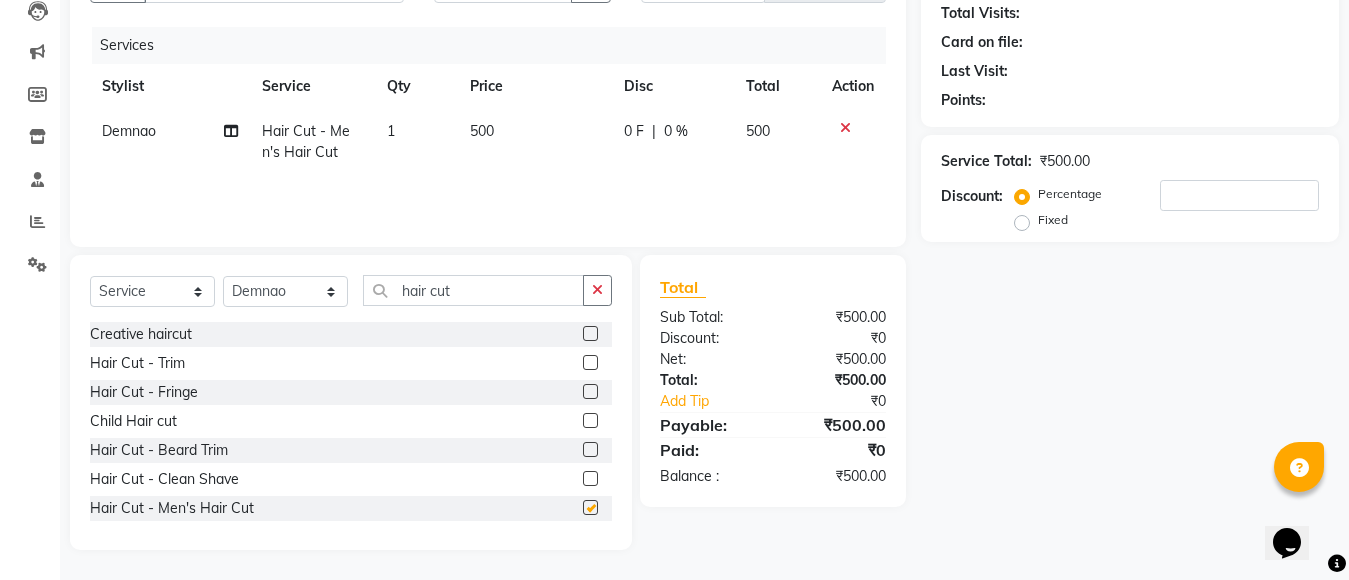 checkbox on "false" 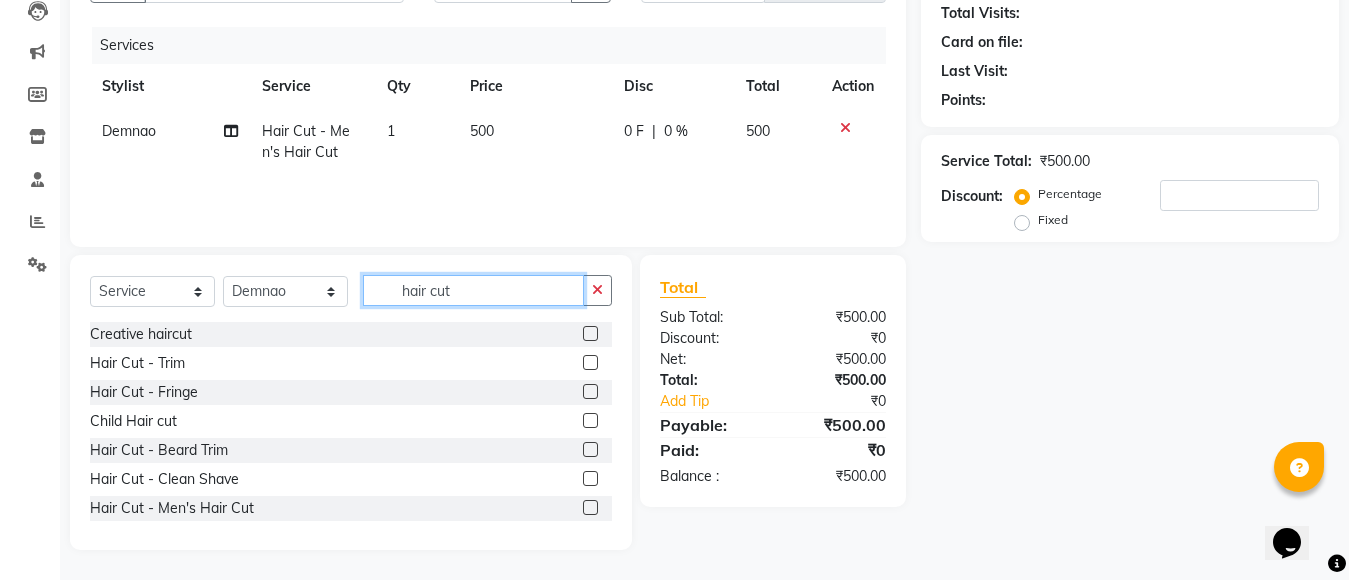 drag, startPoint x: 397, startPoint y: 276, endPoint x: 337, endPoint y: 328, distance: 79.397736 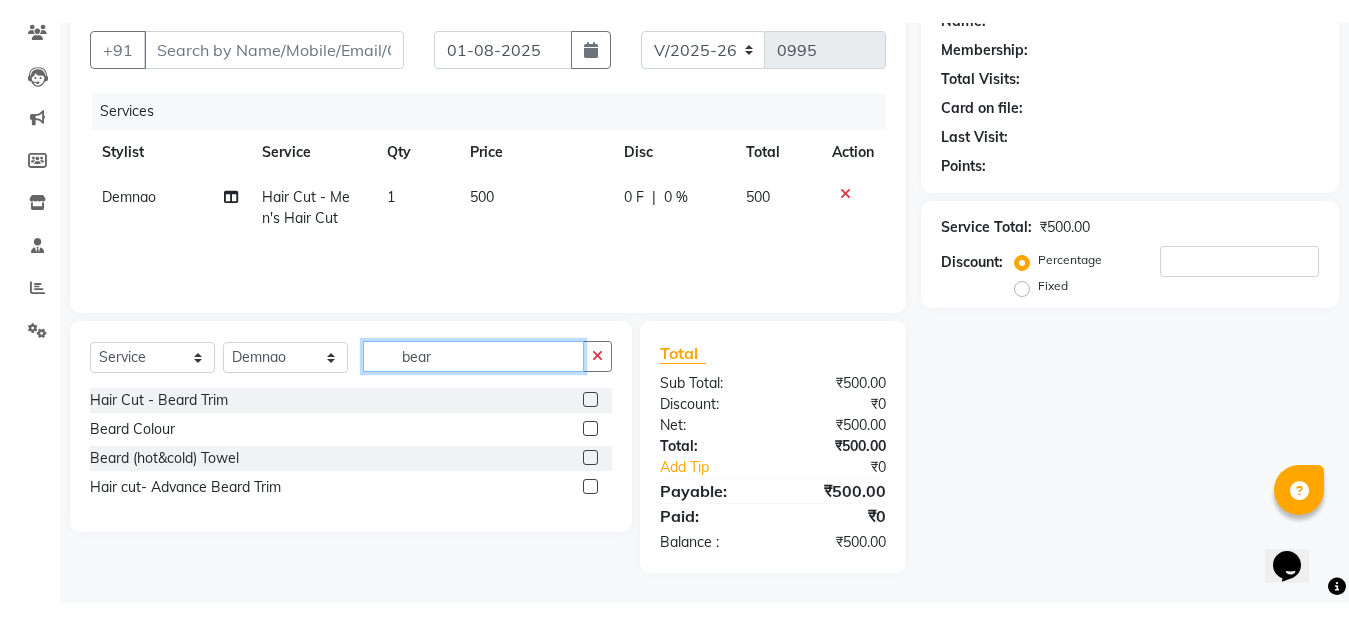 scroll, scrollTop: 178, scrollLeft: 0, axis: vertical 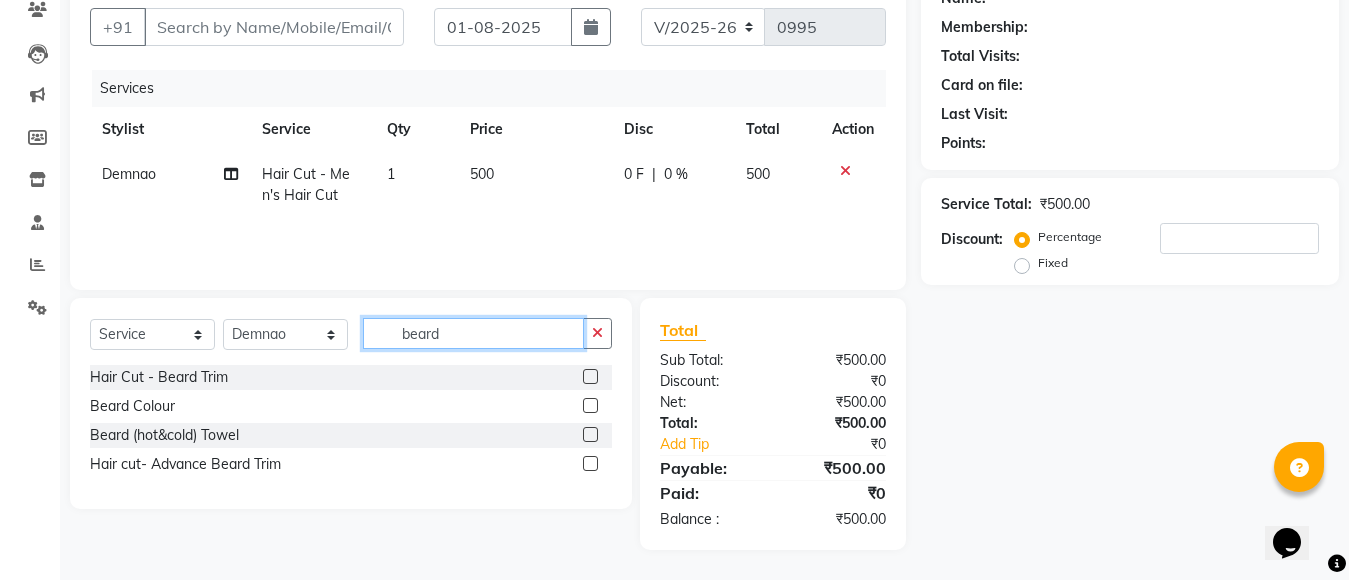 type on "beard" 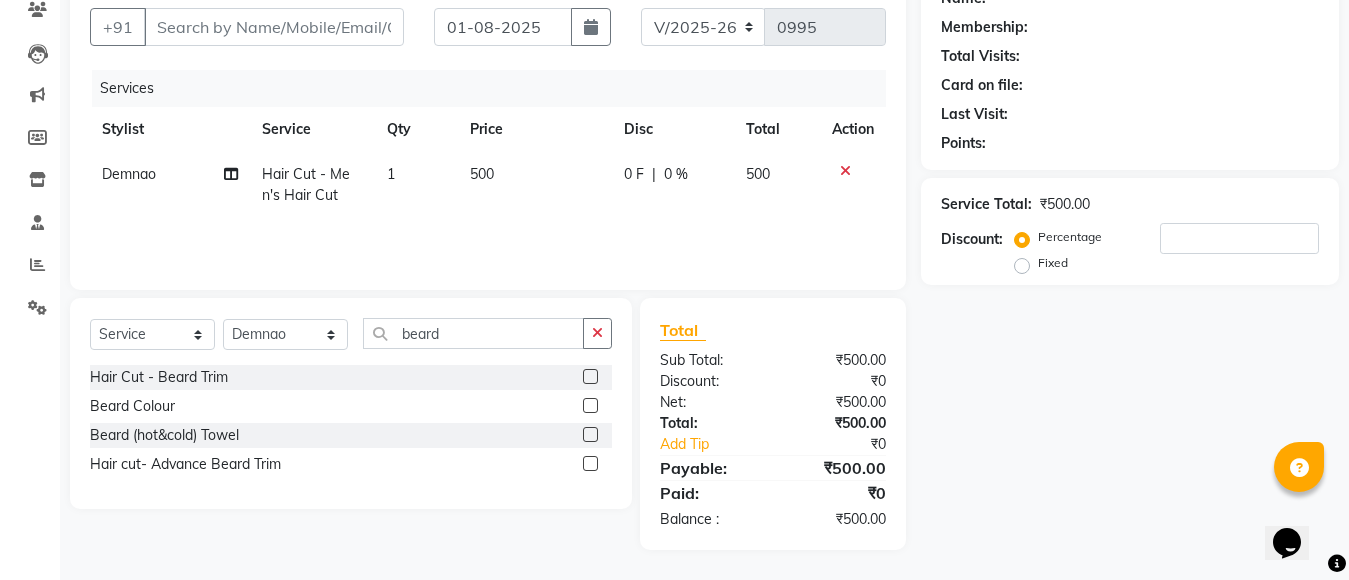 click 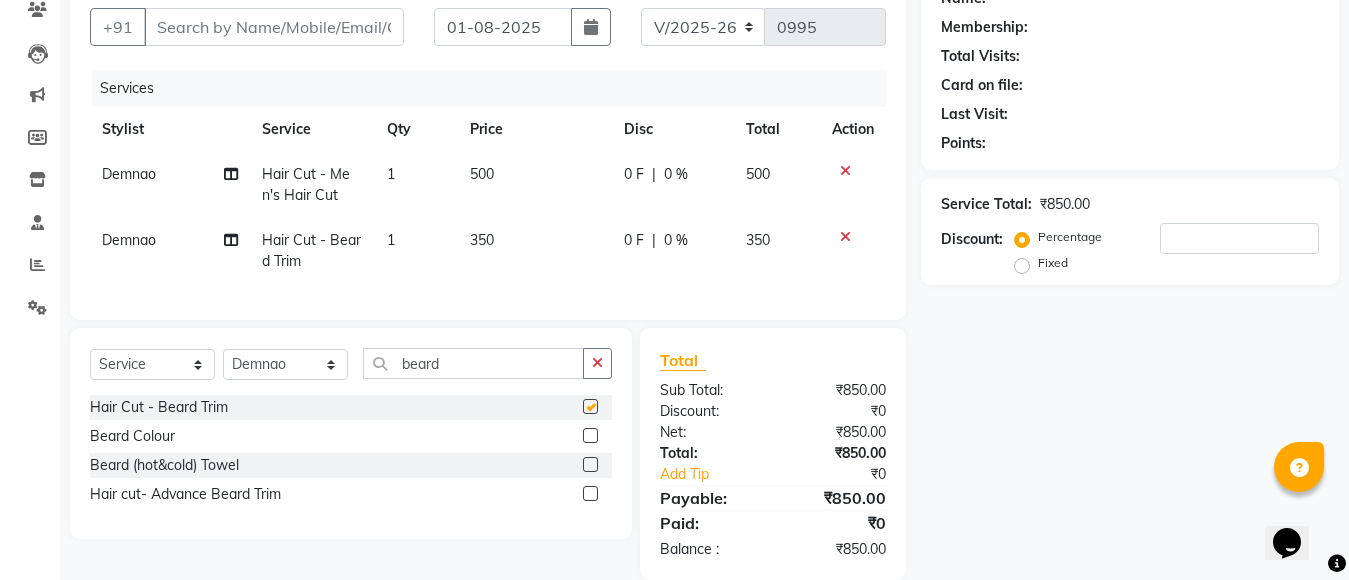 checkbox on "false" 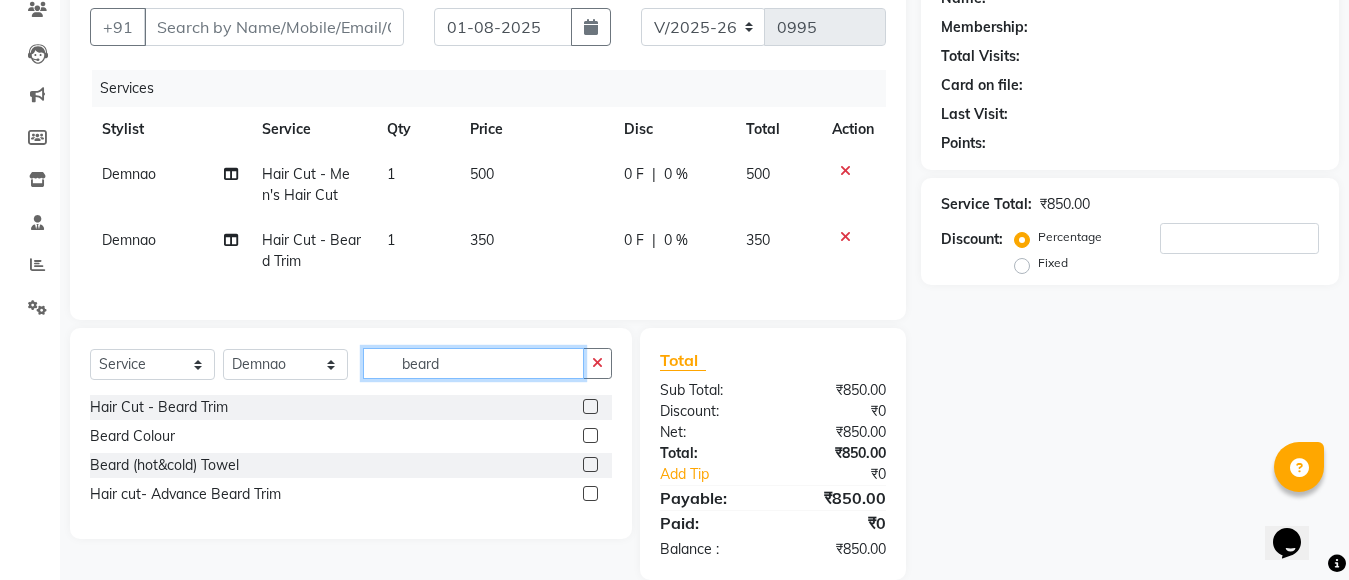 drag, startPoint x: 487, startPoint y: 380, endPoint x: 327, endPoint y: 423, distance: 165.6774 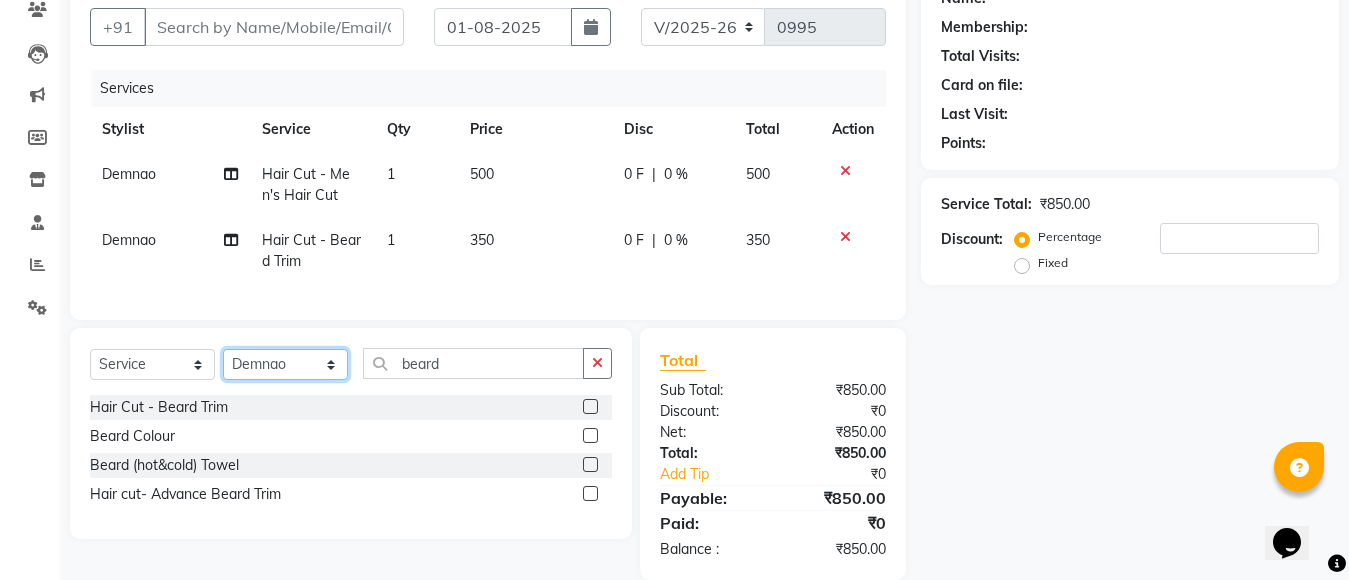 click on "Select Stylist Aarti Beautician Demnao Pranoti Rahim  Sentila Zaiba" 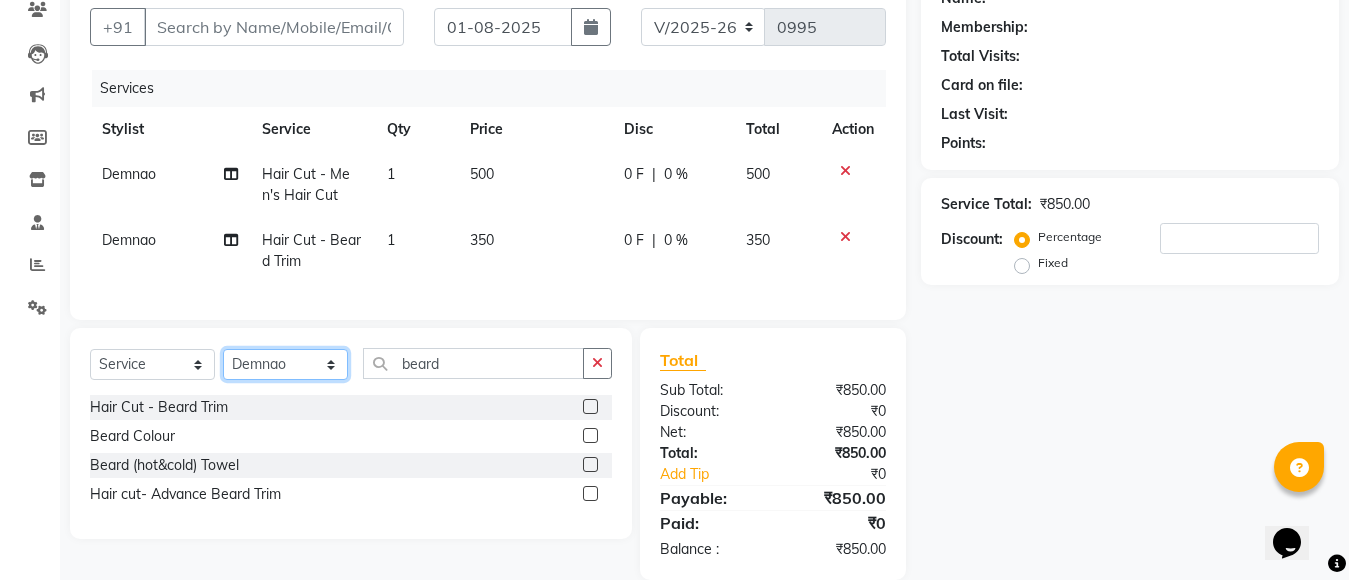 select on "20836" 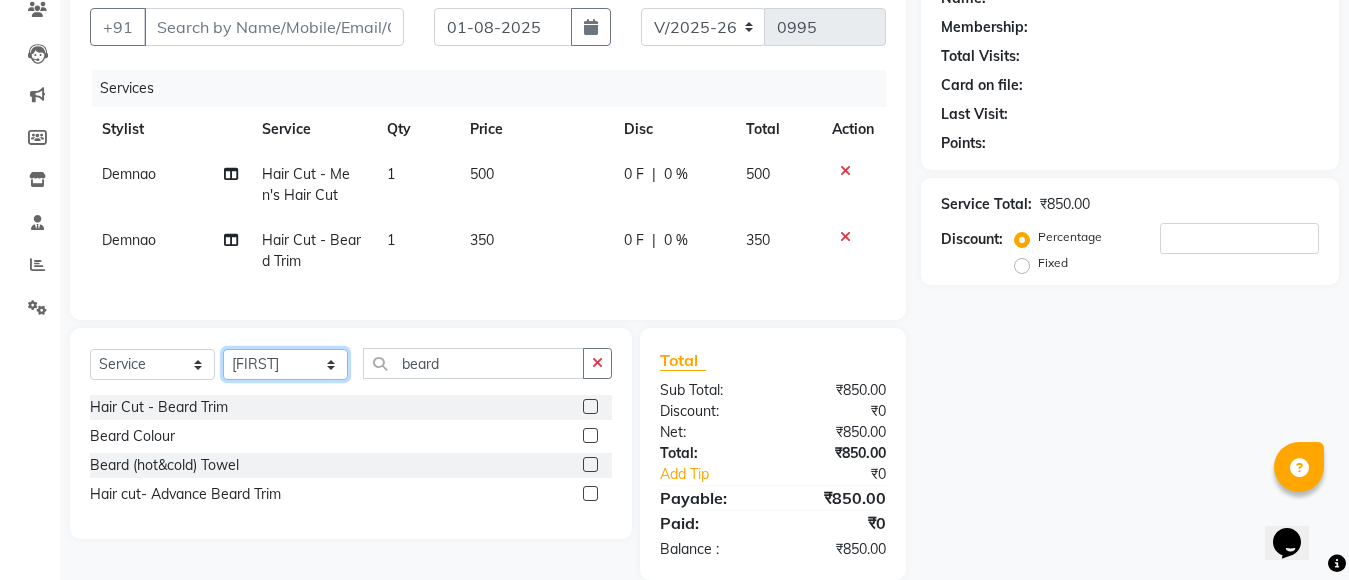 click on "Select Stylist Aarti Beautician Demnao Pranoti Rahim  Sentila Zaiba" 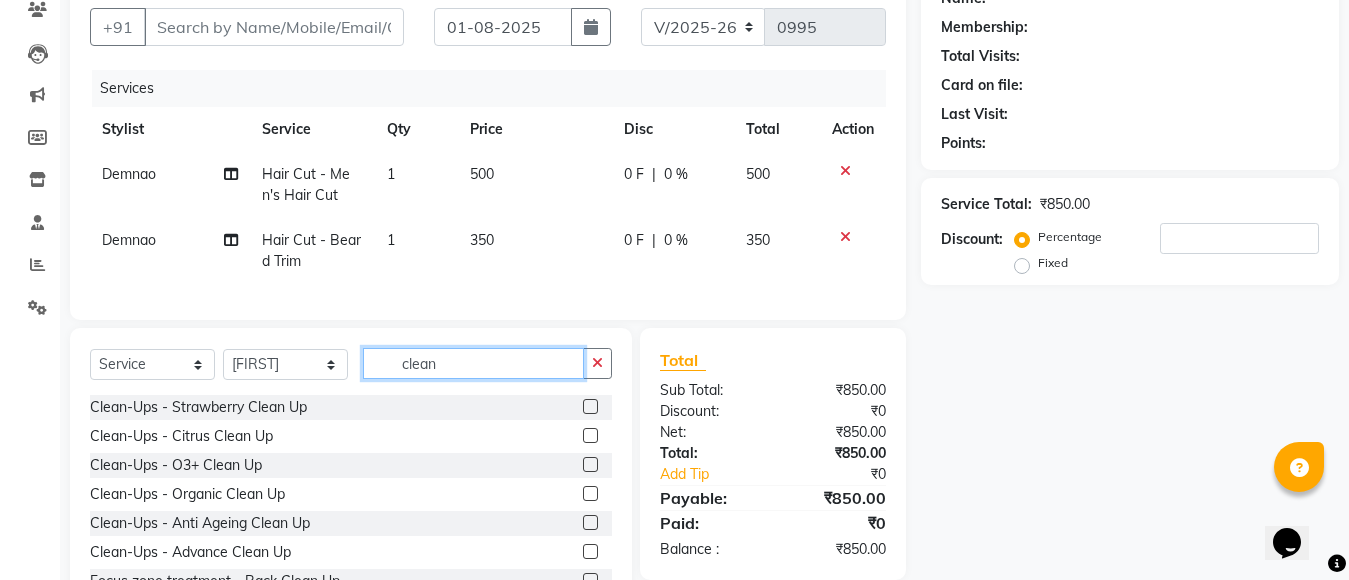 type on "clean" 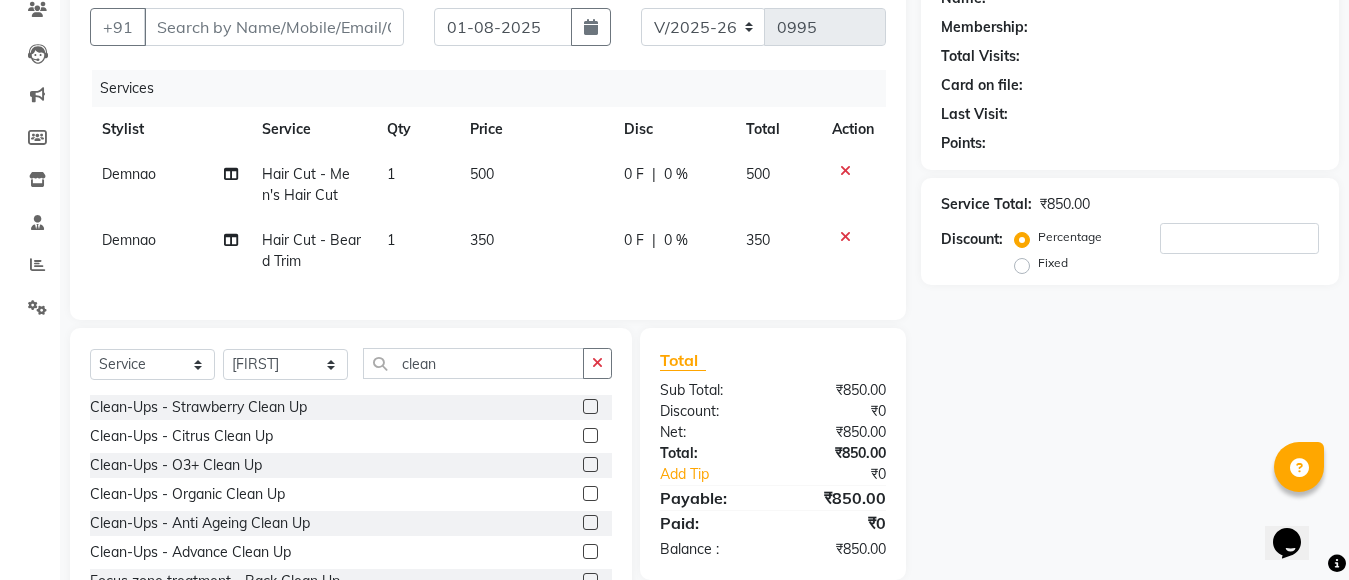 click 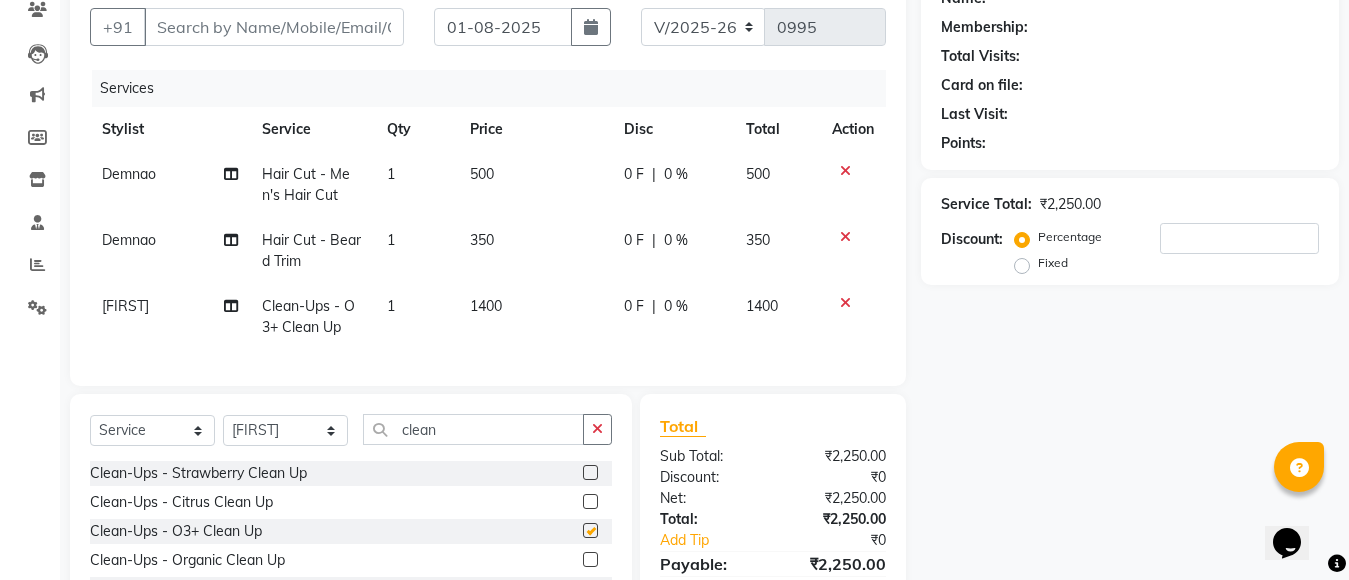 checkbox on "false" 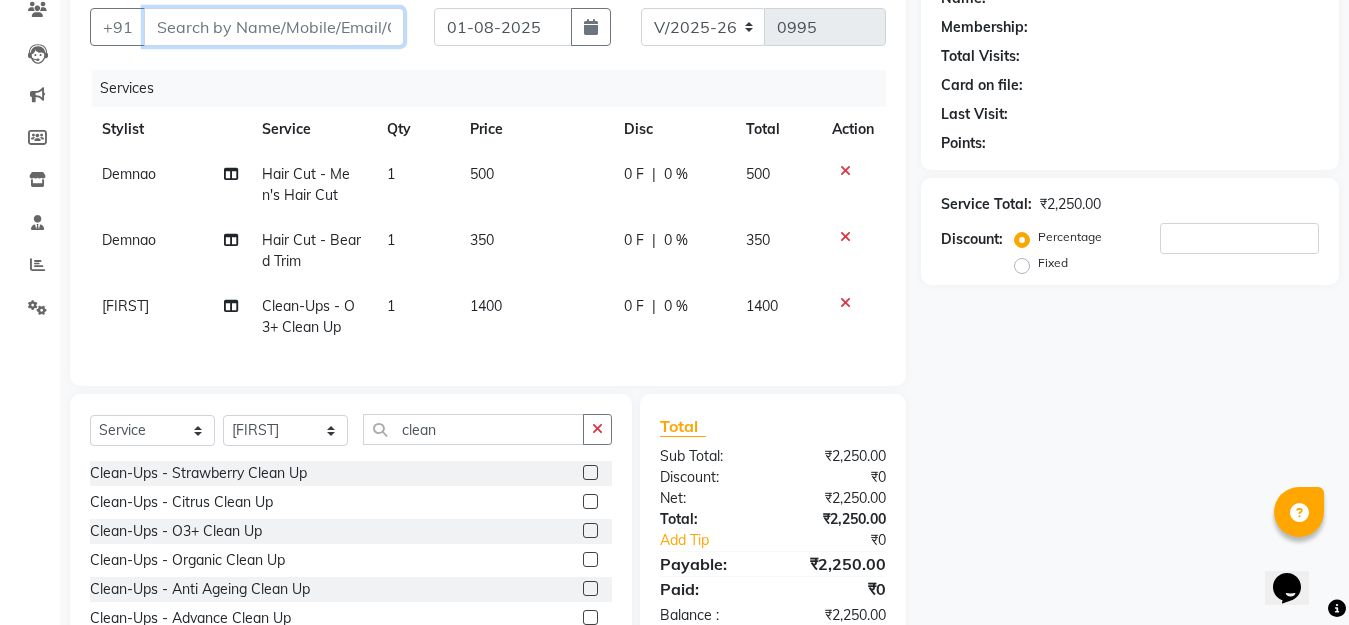 click on "Client" at bounding box center (274, 27) 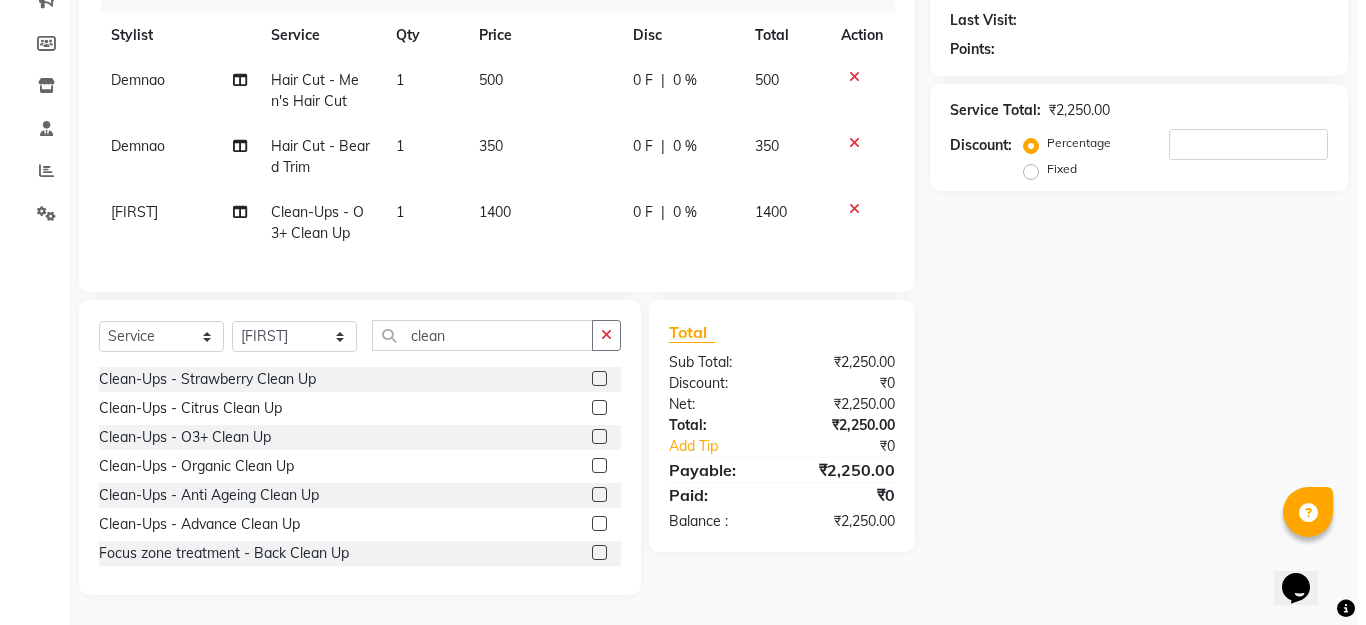 scroll, scrollTop: 189, scrollLeft: 0, axis: vertical 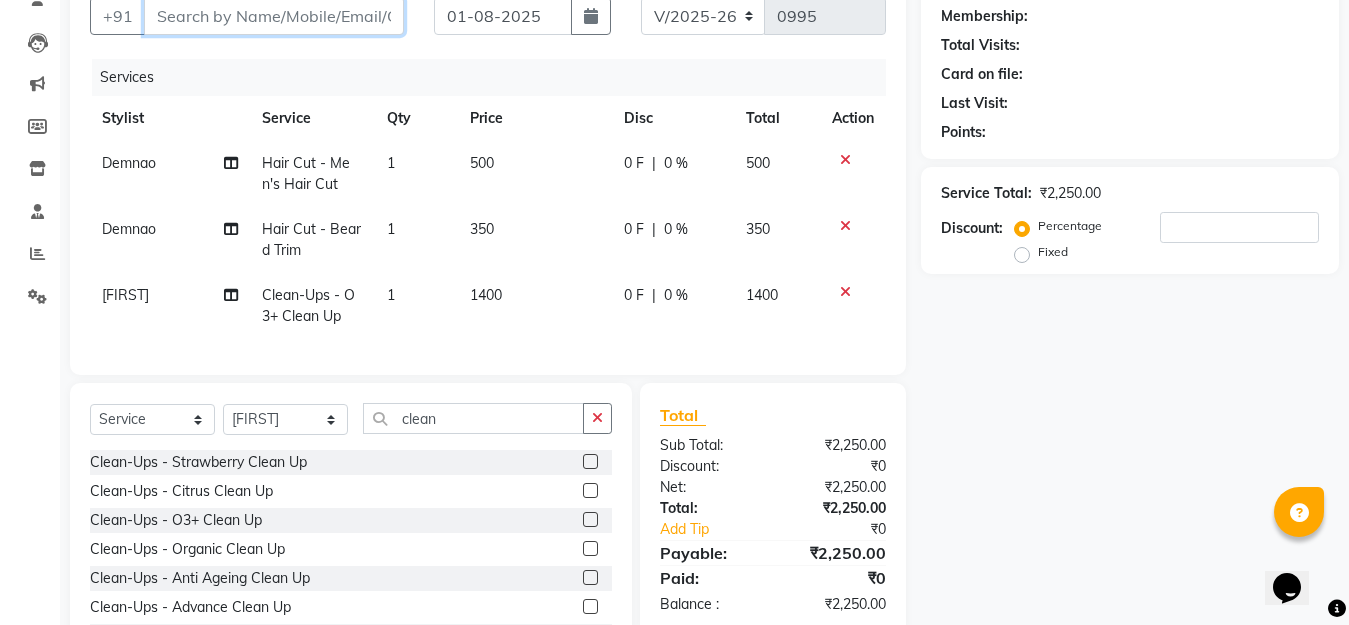 click on "Client" at bounding box center (274, 16) 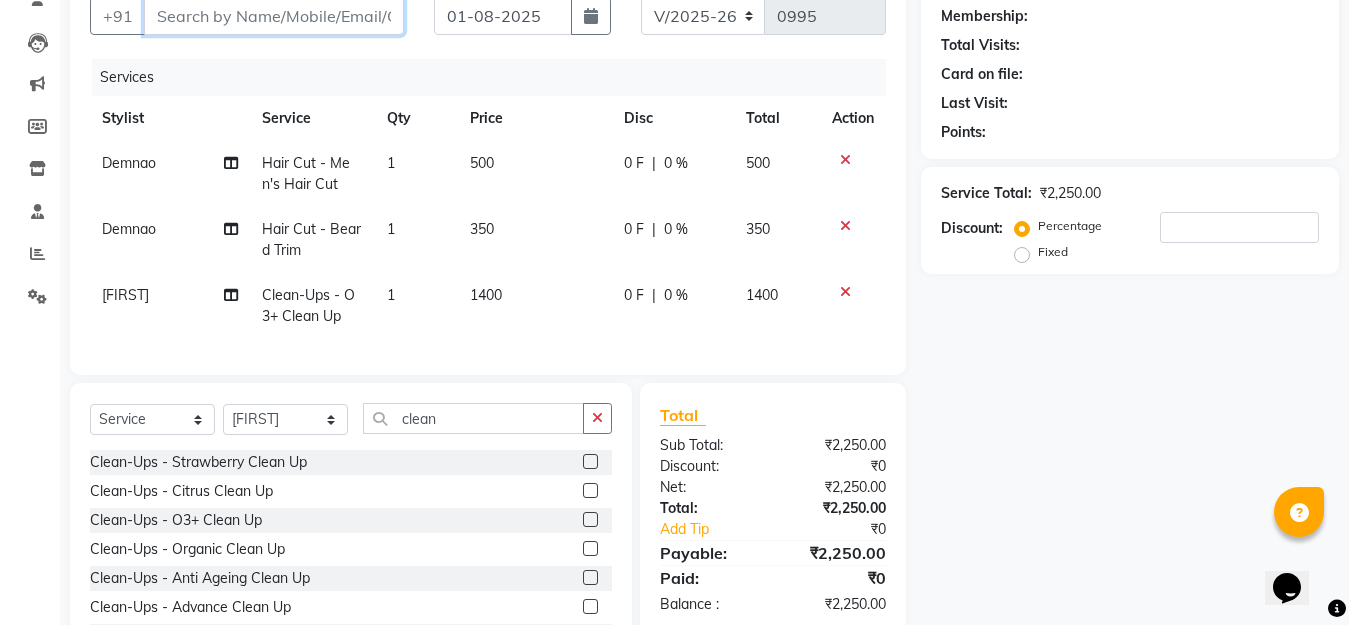 type on "7" 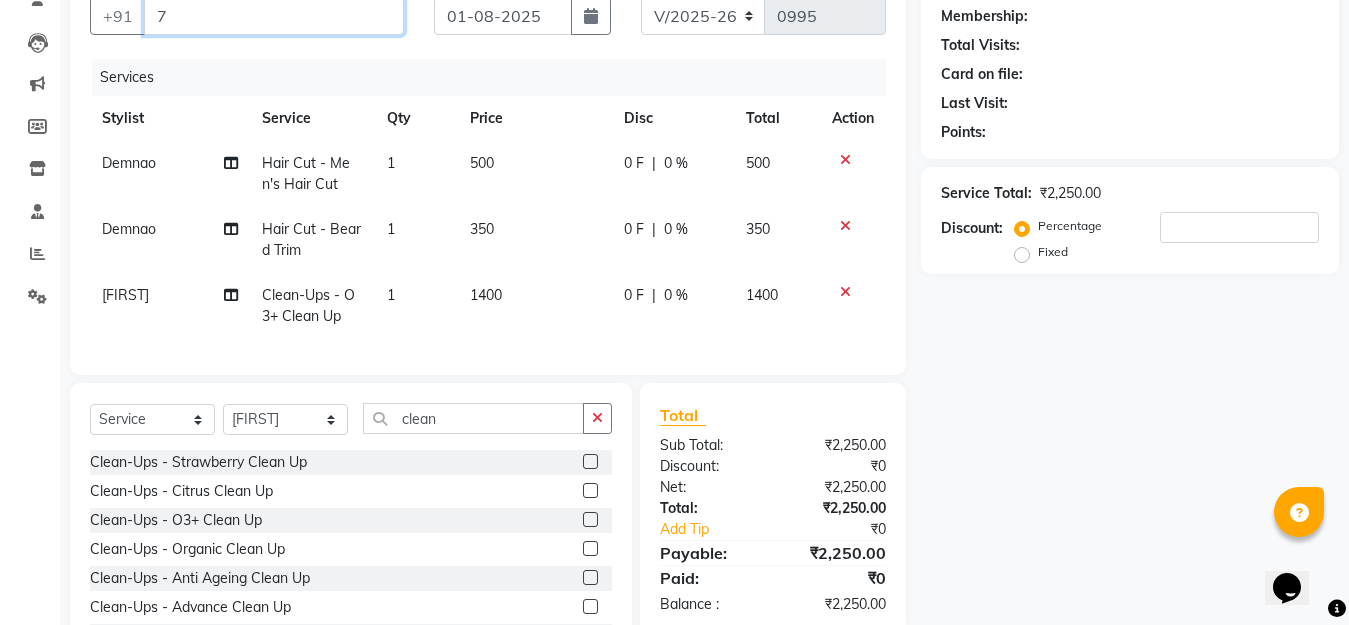 type on "0" 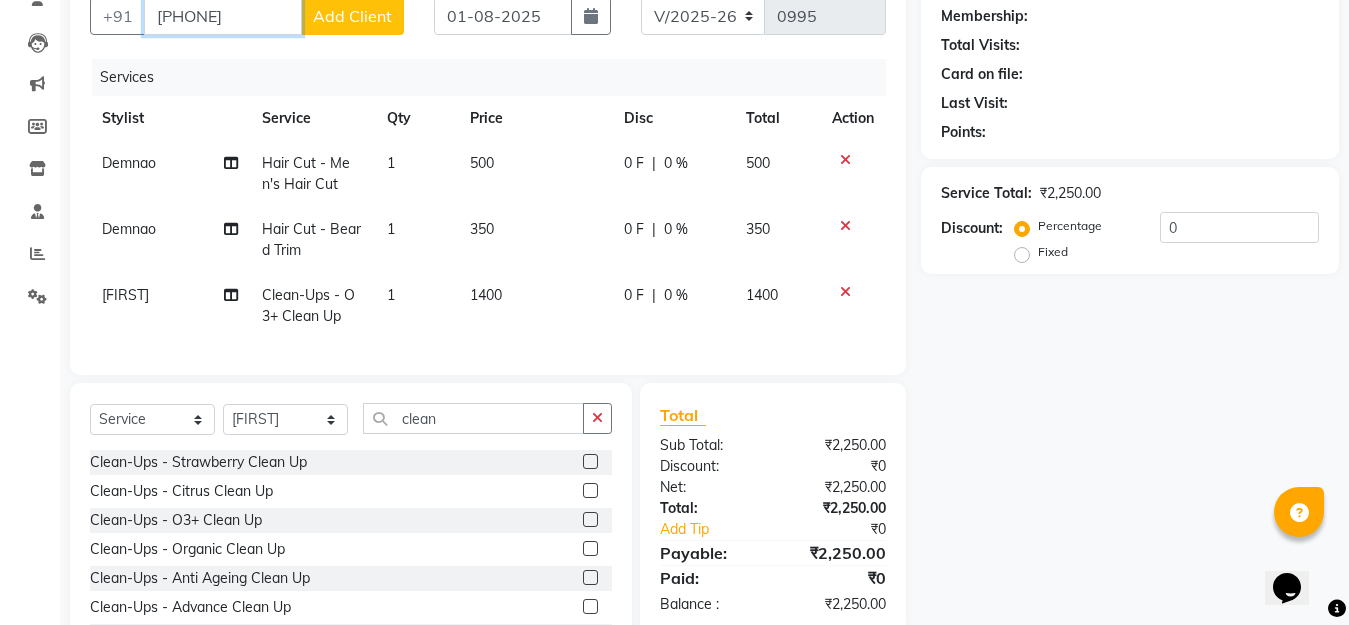 type on "7588440000" 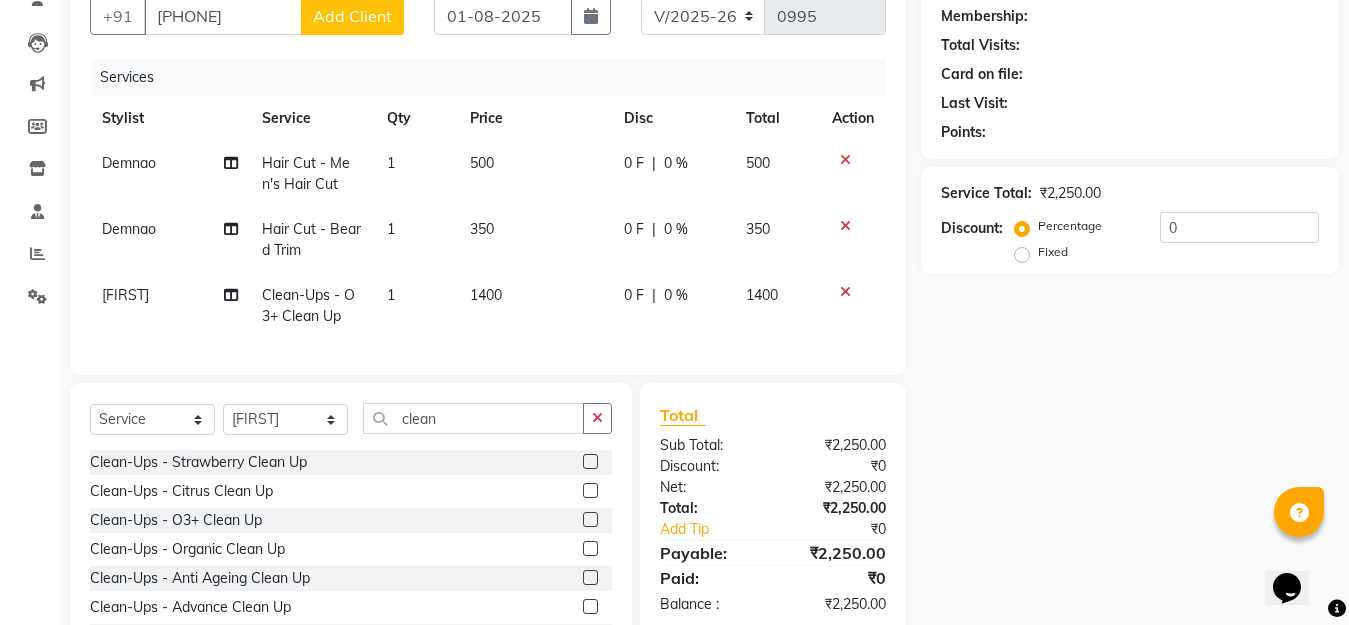 click on "Add Client" 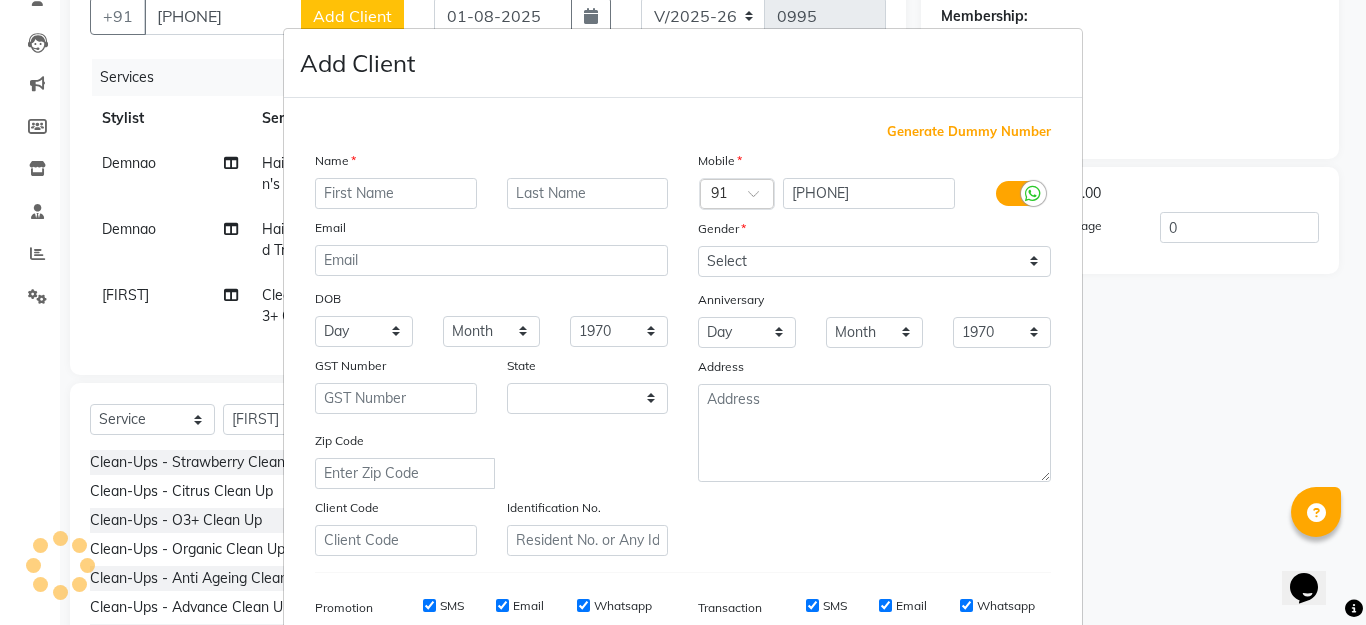 select on "22" 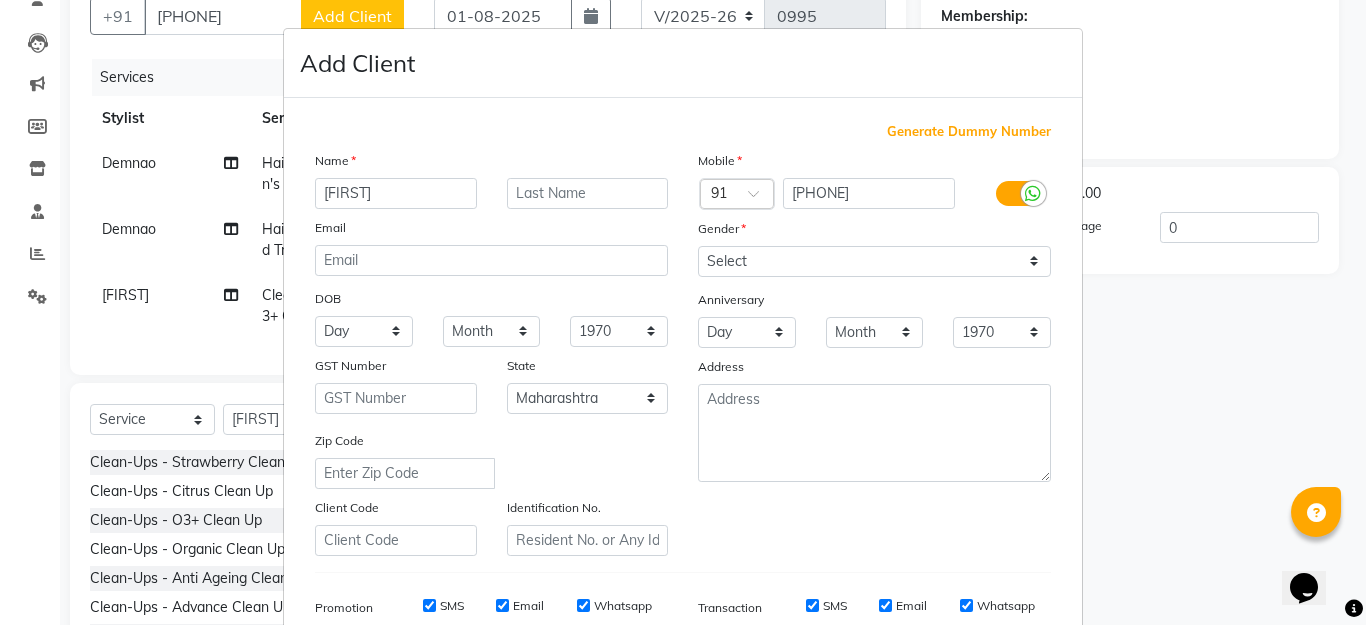 type on "Avadhoot" 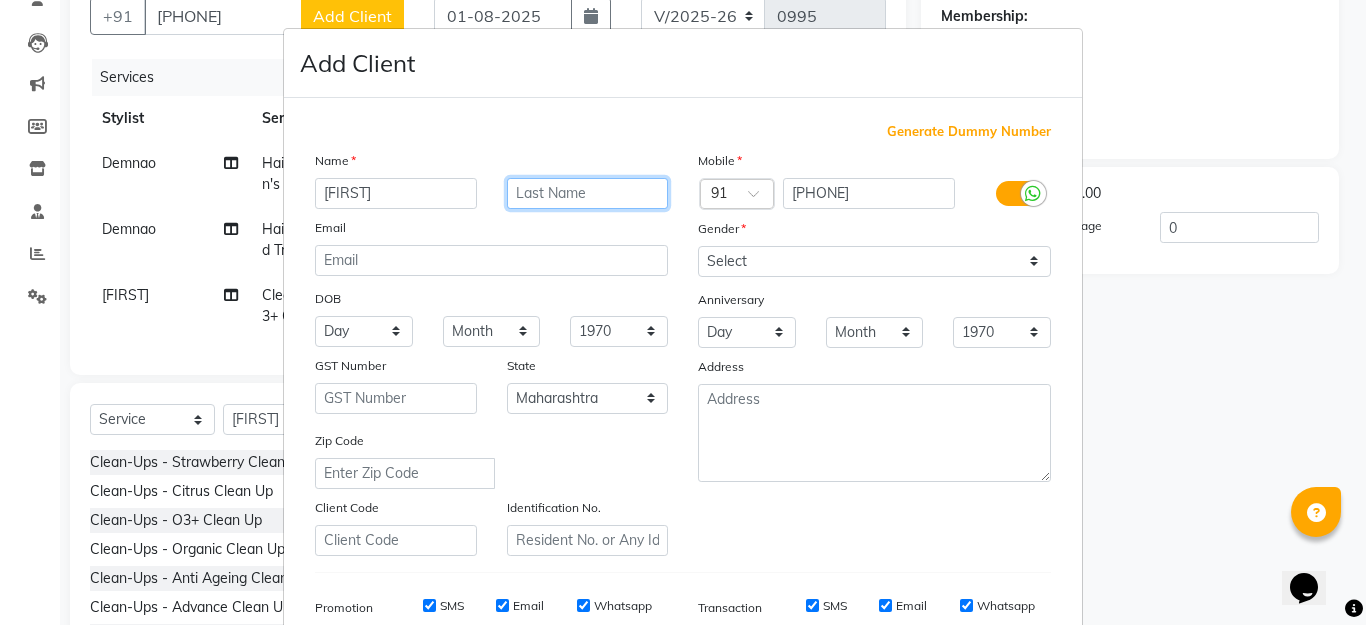 click at bounding box center [588, 193] 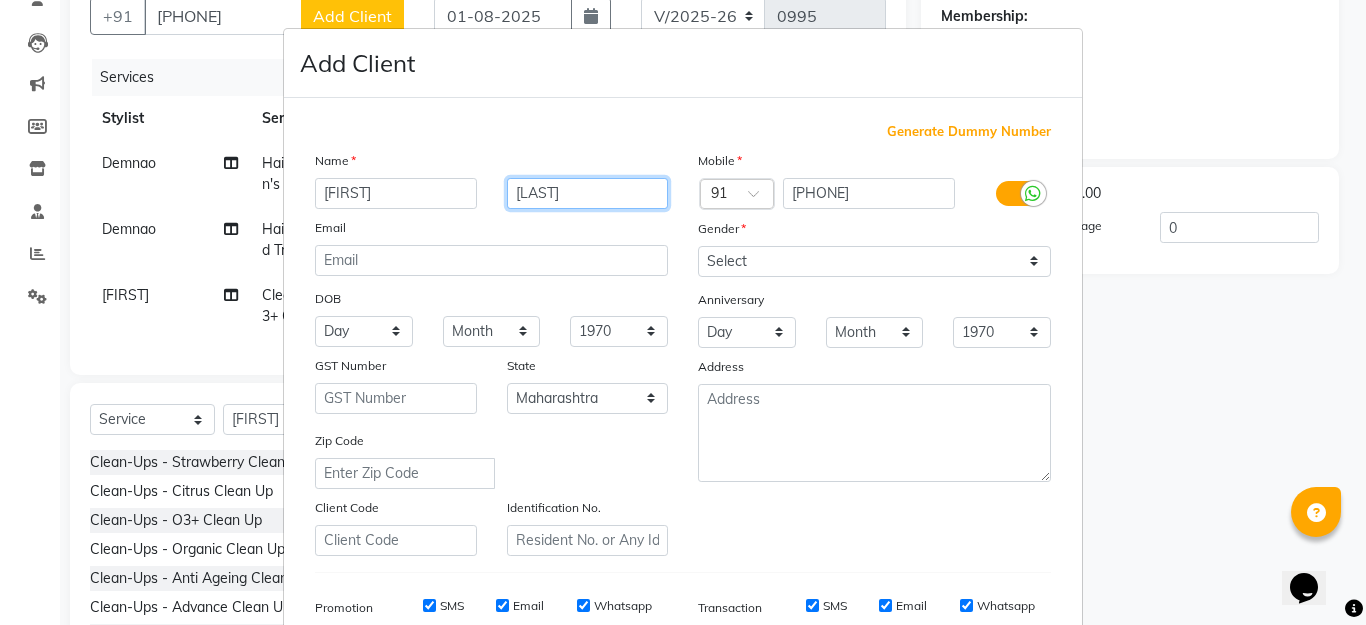 type on "Burhade" 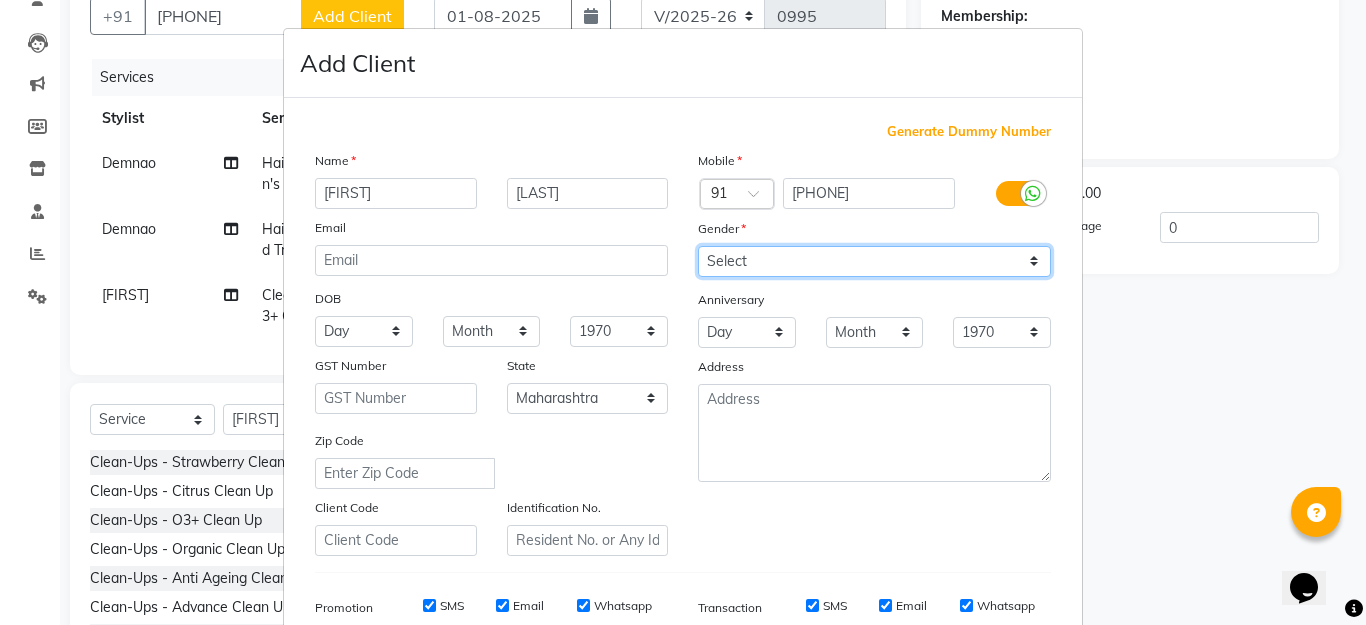 click on "Select Male Female Other Prefer Not To Say" at bounding box center (874, 261) 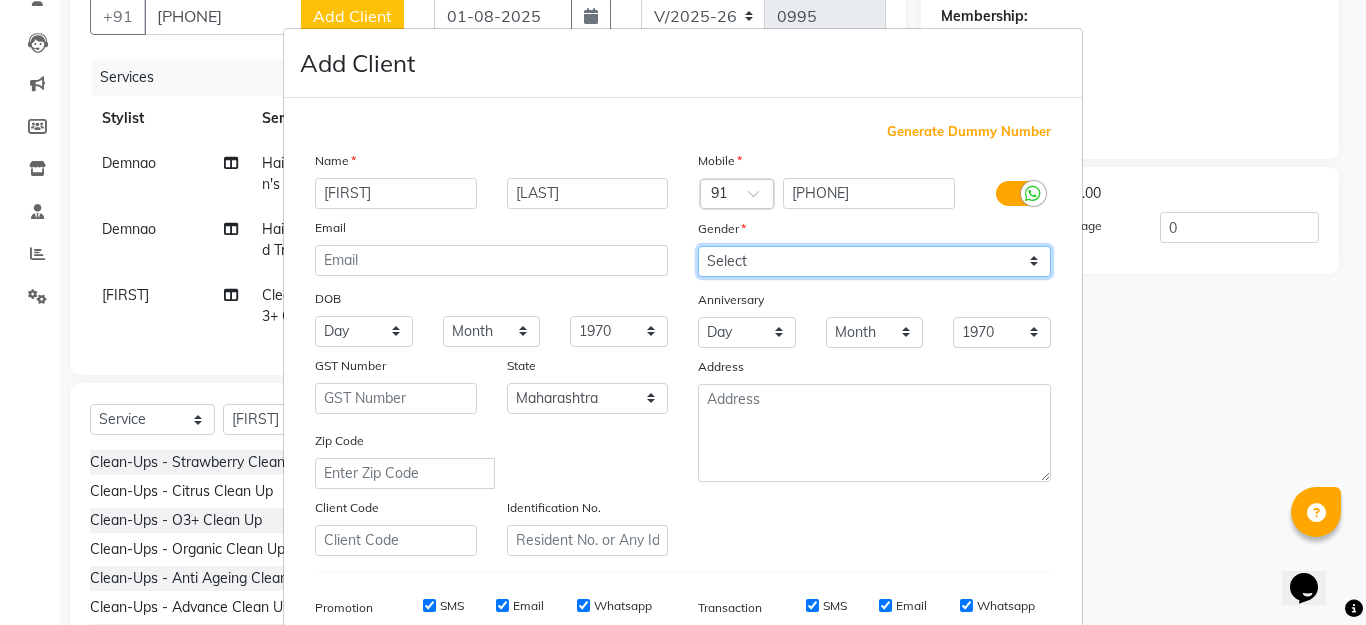 select on "male" 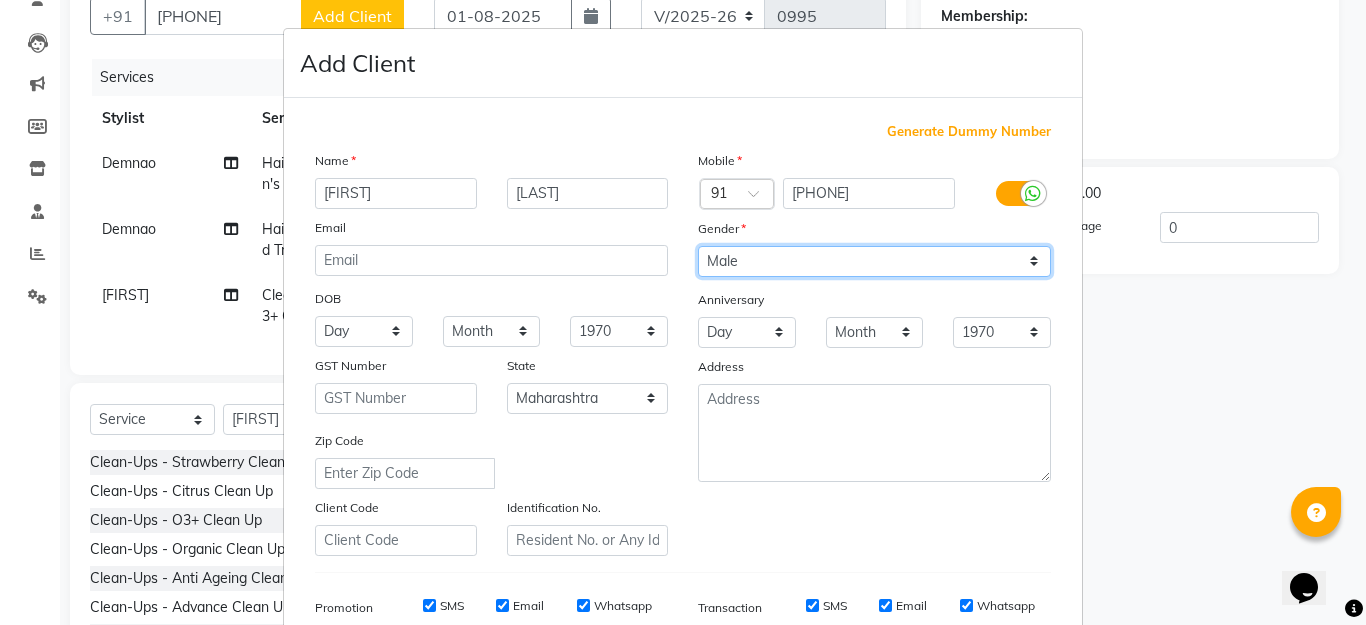 click on "Select Male Female Other Prefer Not To Say" at bounding box center [874, 261] 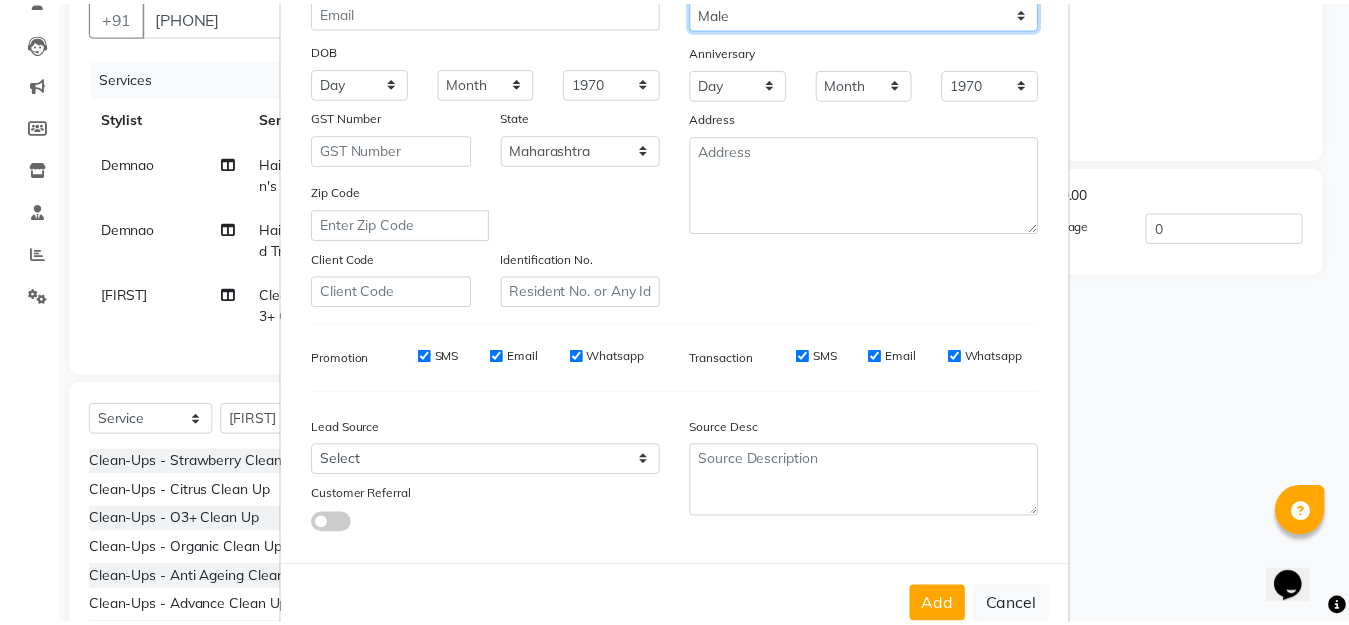 scroll, scrollTop: 298, scrollLeft: 0, axis: vertical 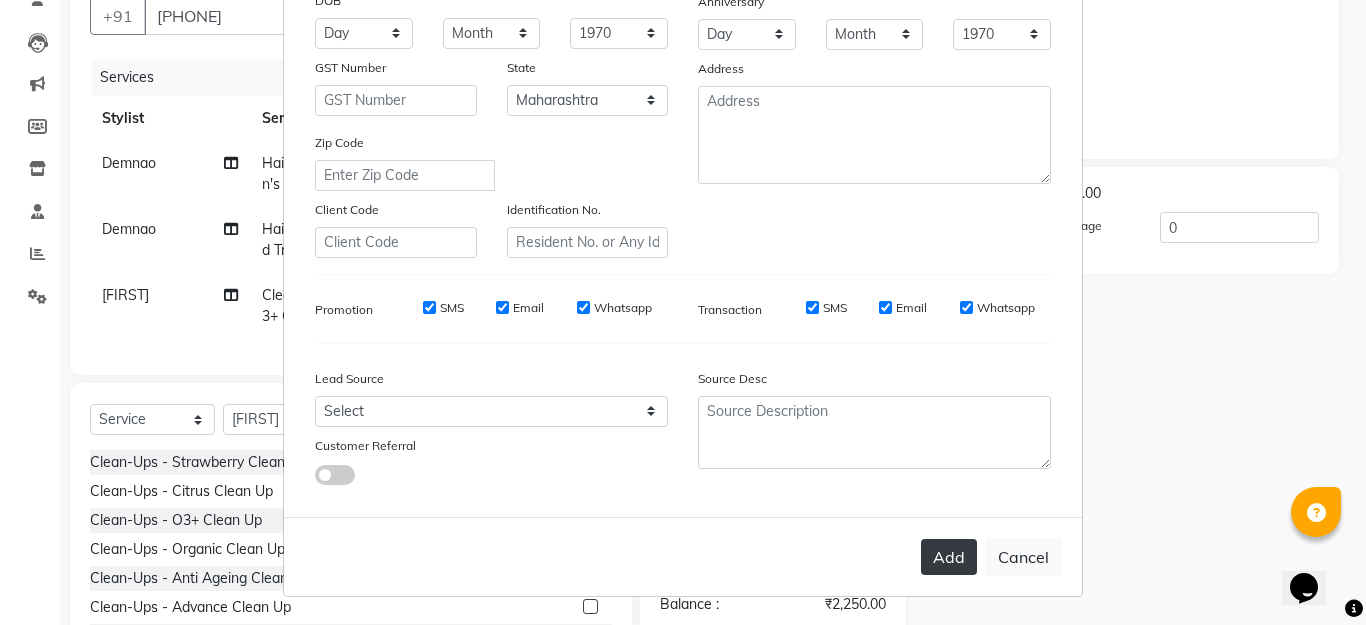 click on "Add" at bounding box center (949, 557) 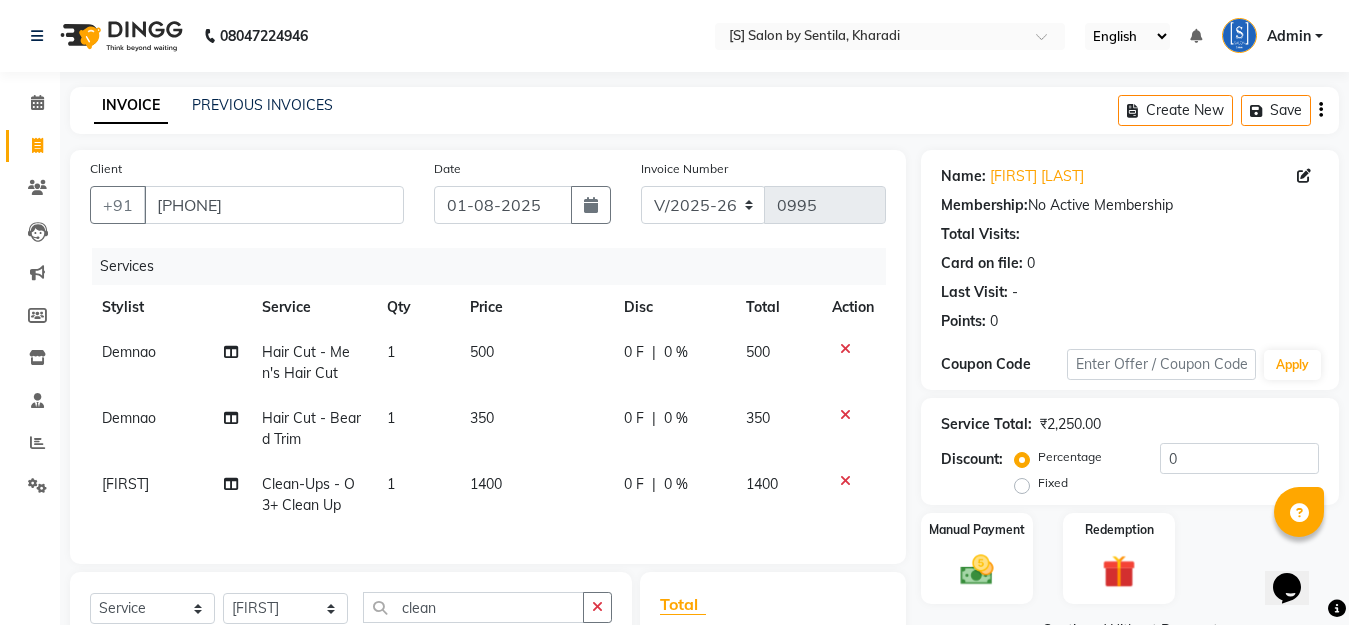 scroll, scrollTop: 289, scrollLeft: 0, axis: vertical 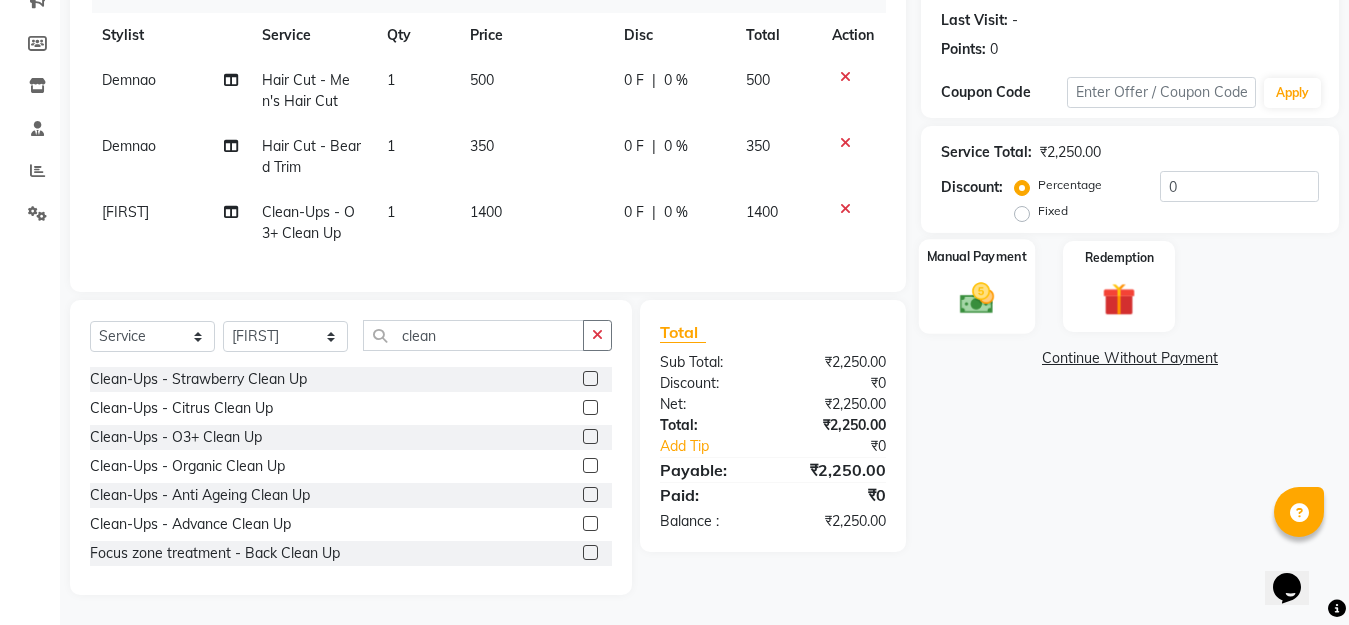 click 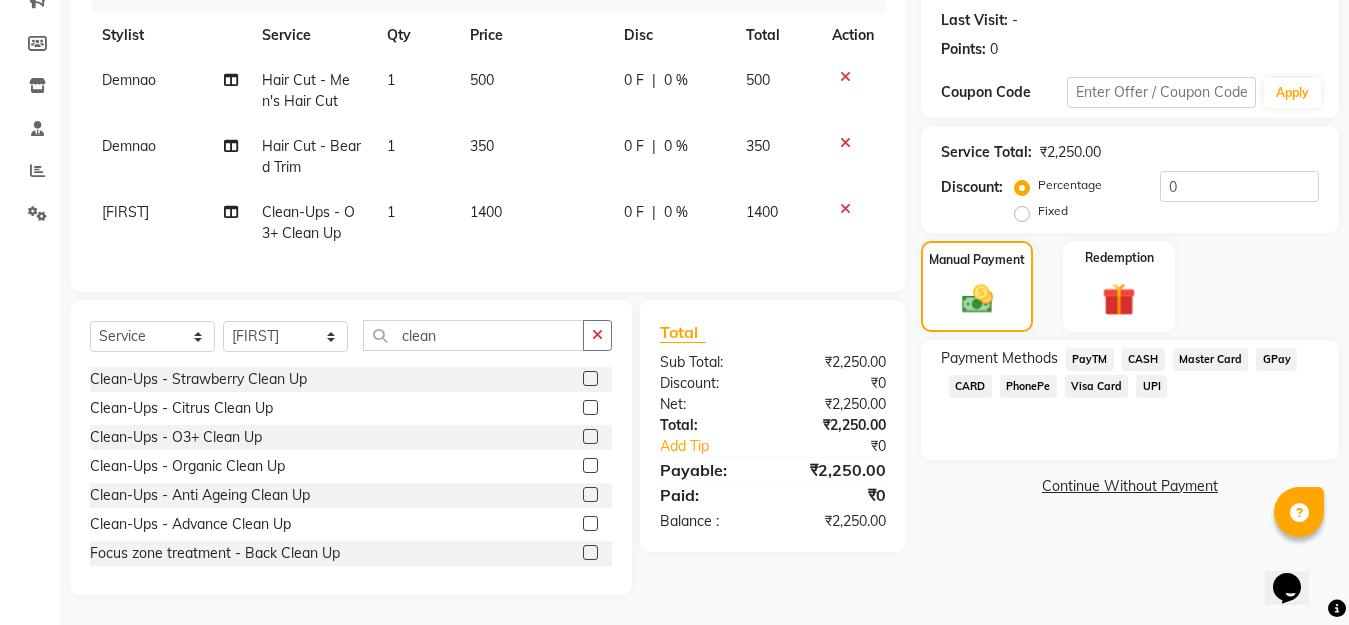 click on "GPay" 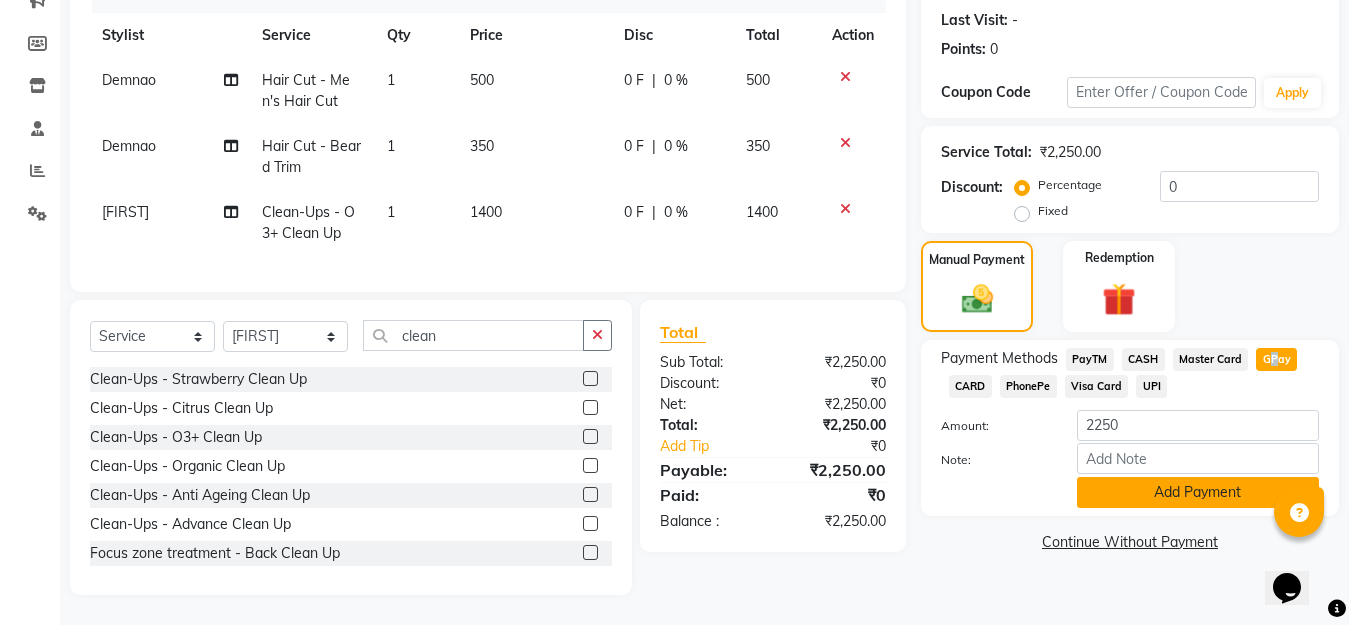 click on "Add Payment" 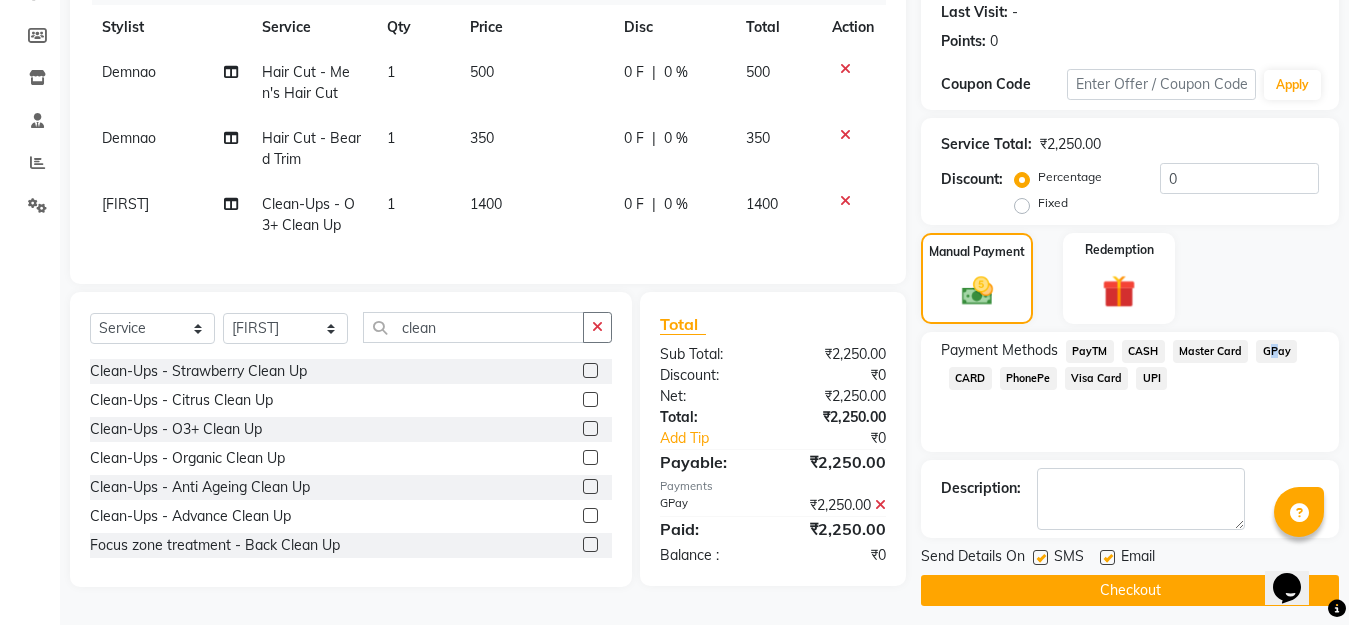 scroll, scrollTop: 291, scrollLeft: 0, axis: vertical 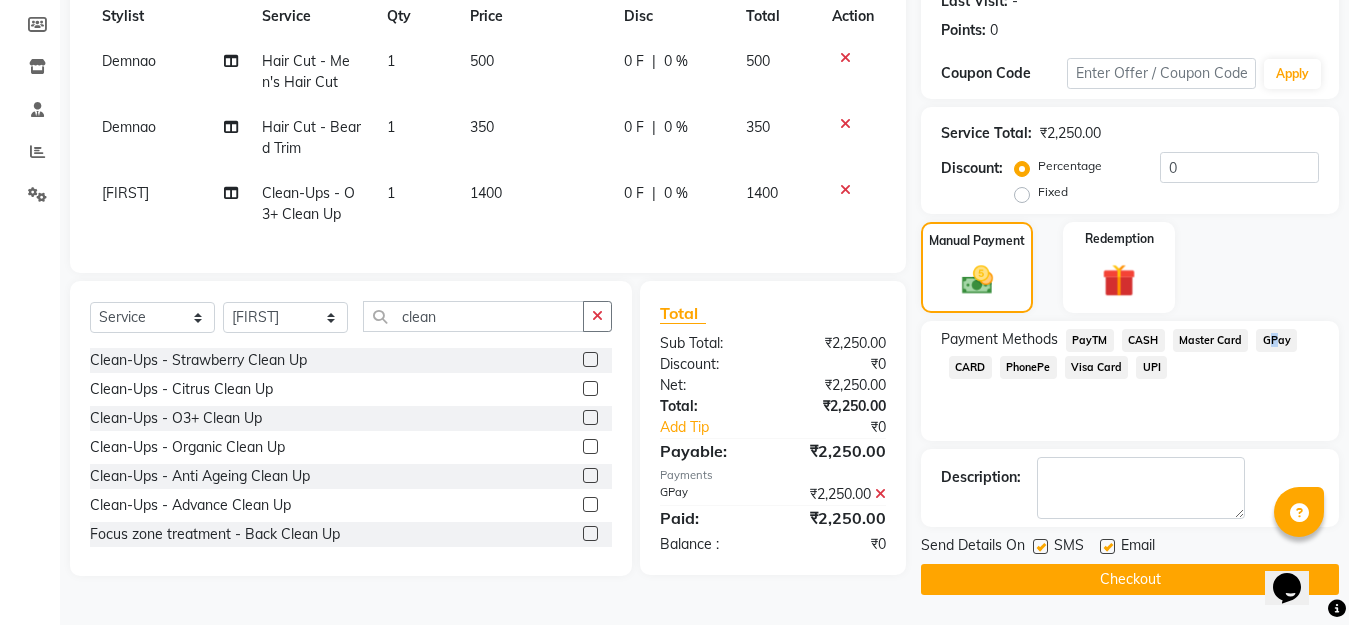 click on "Checkout" 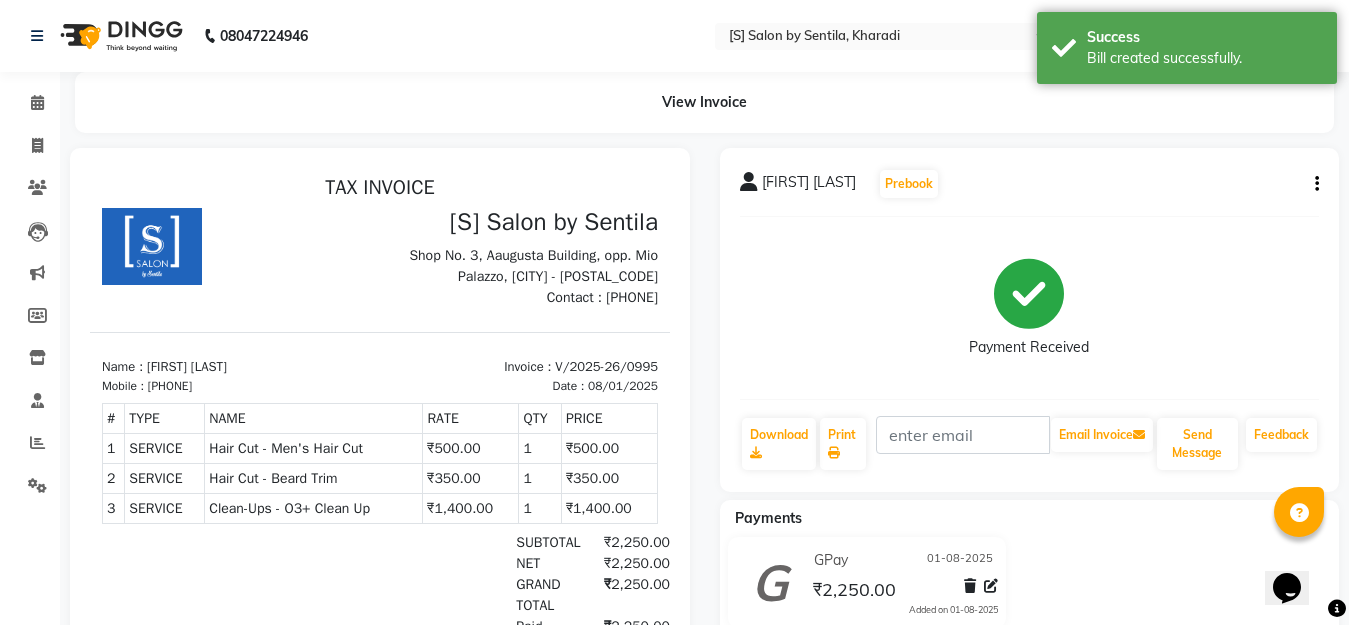scroll, scrollTop: 0, scrollLeft: 0, axis: both 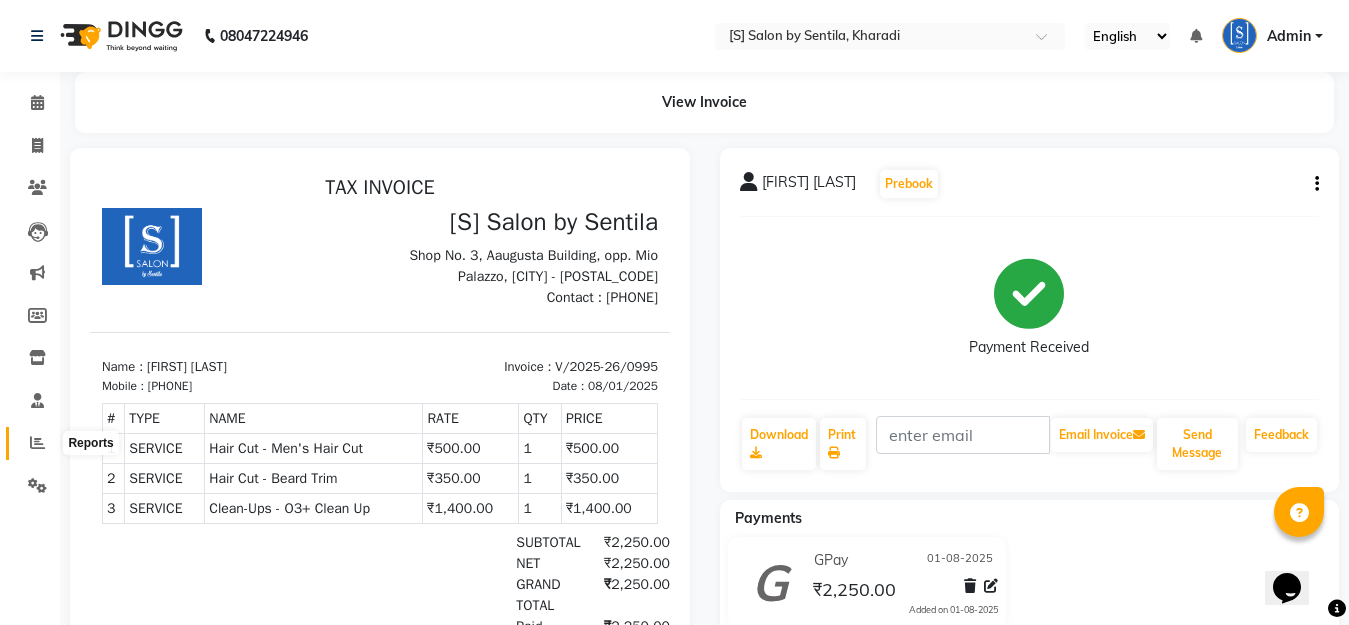 click 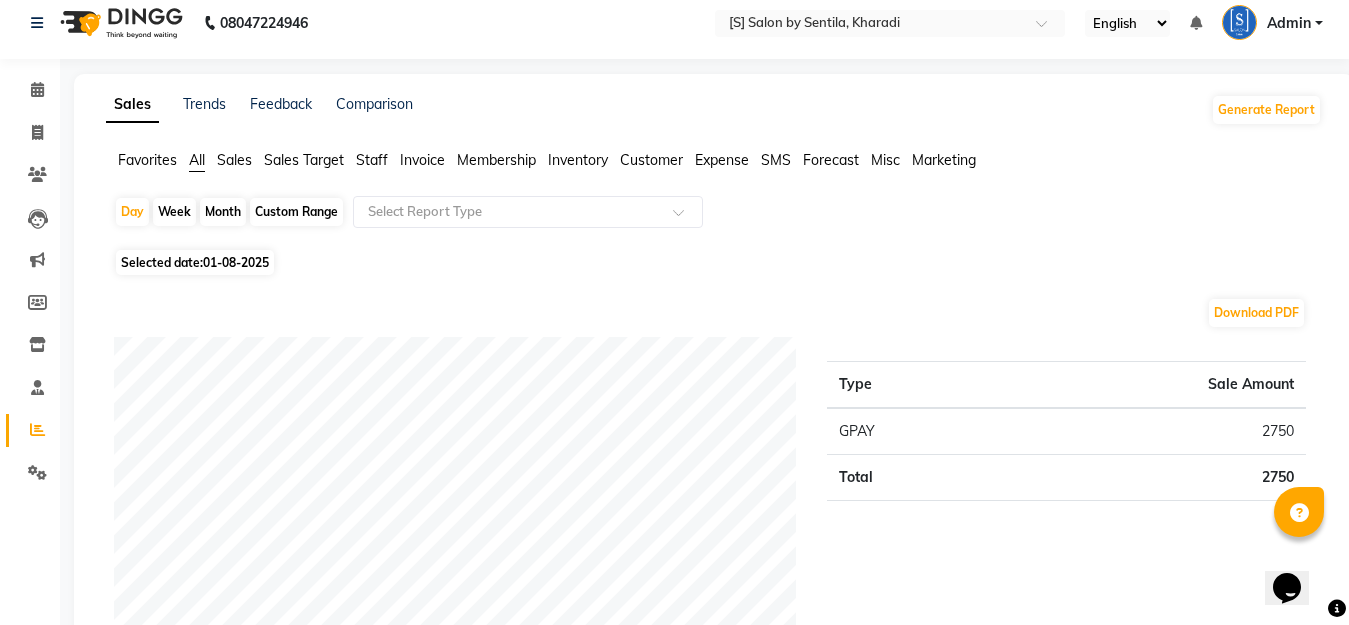 scroll, scrollTop: 0, scrollLeft: 0, axis: both 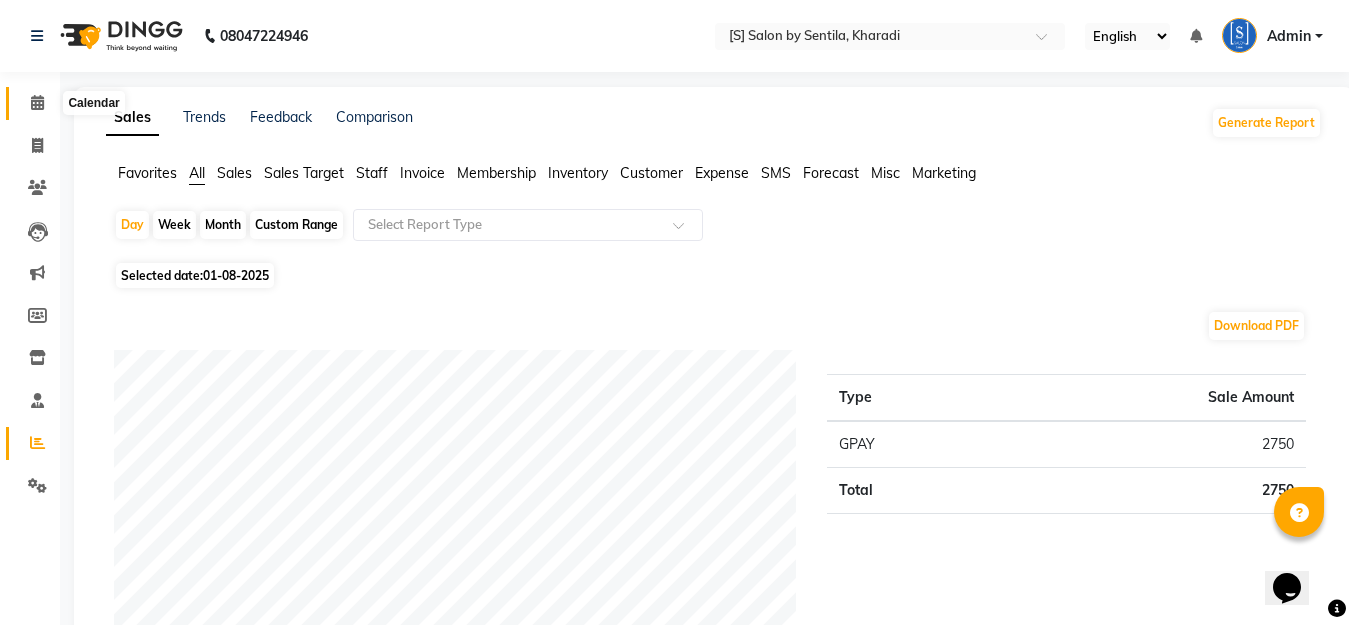 click 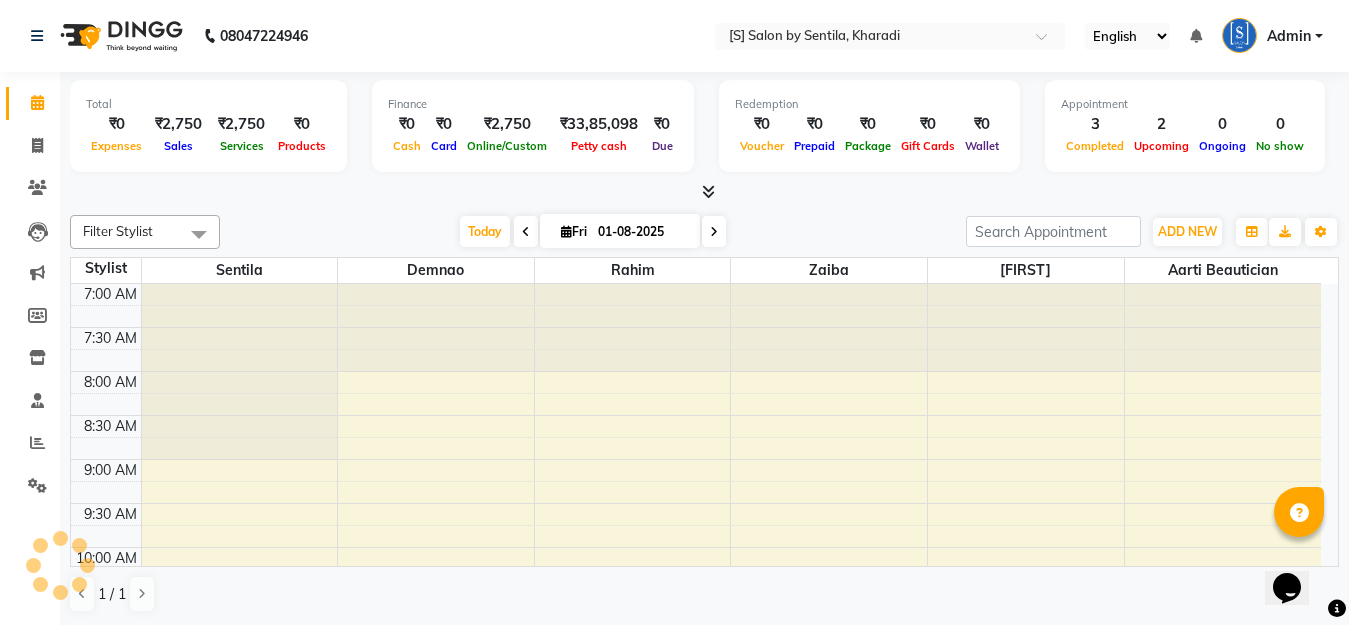 scroll, scrollTop: 0, scrollLeft: 0, axis: both 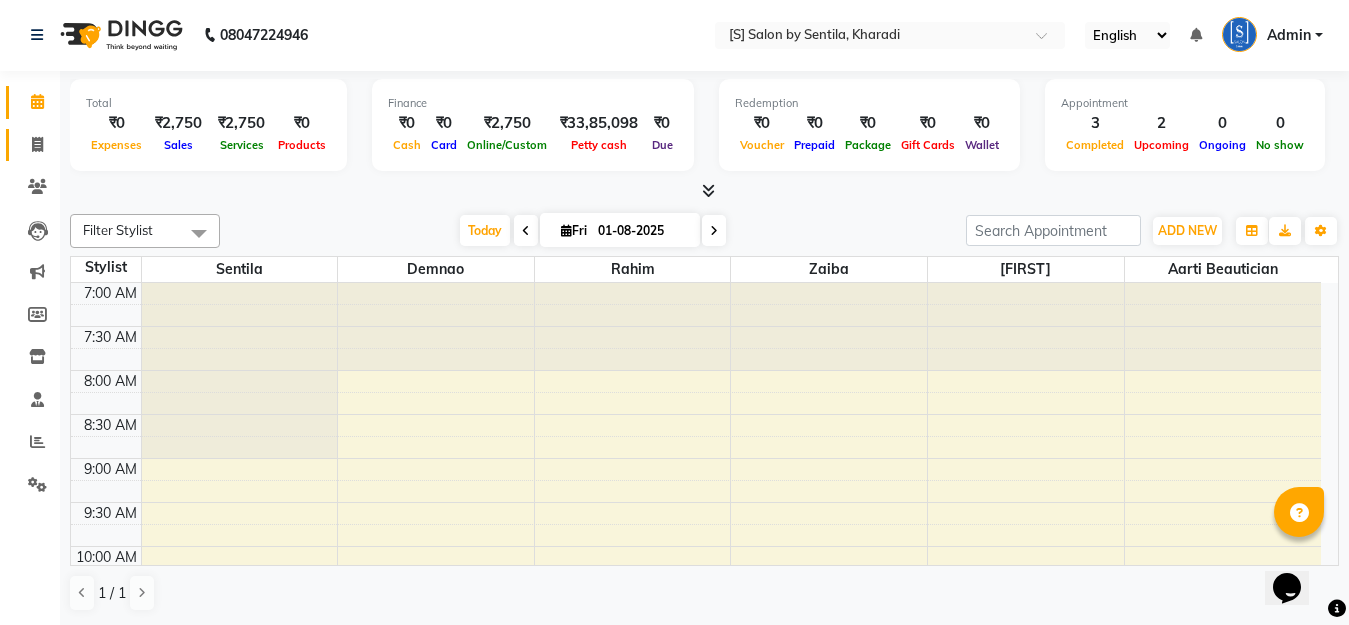 click 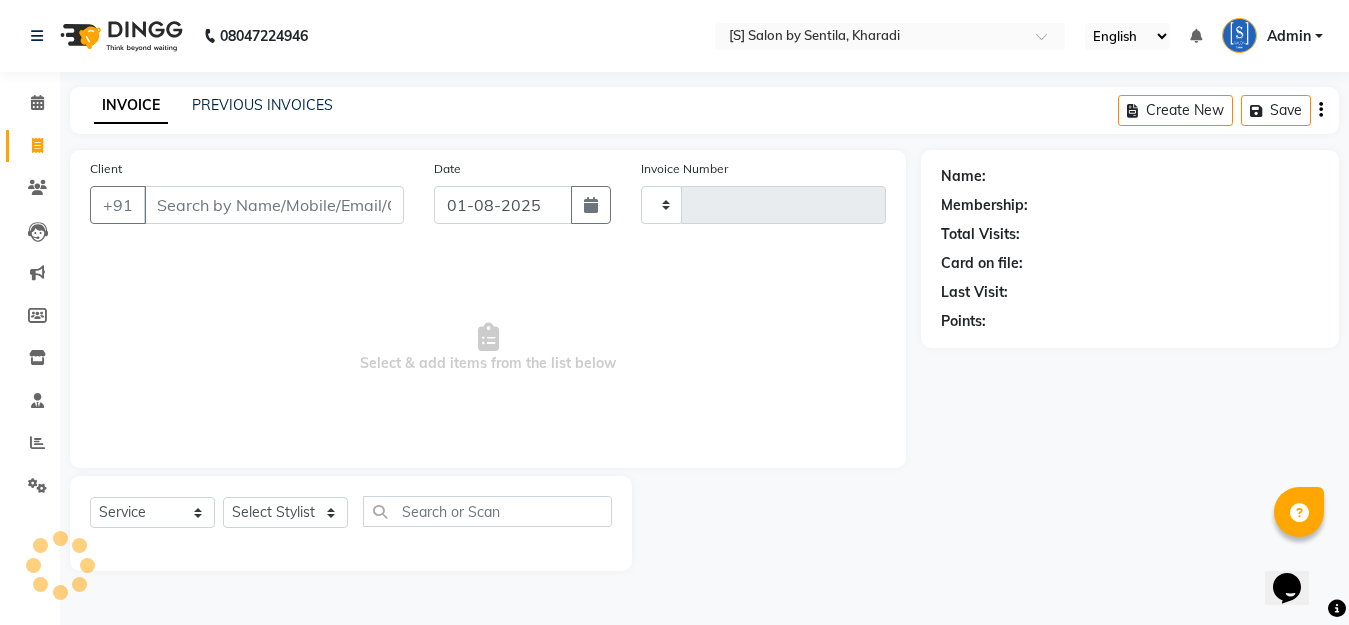 scroll, scrollTop: 0, scrollLeft: 0, axis: both 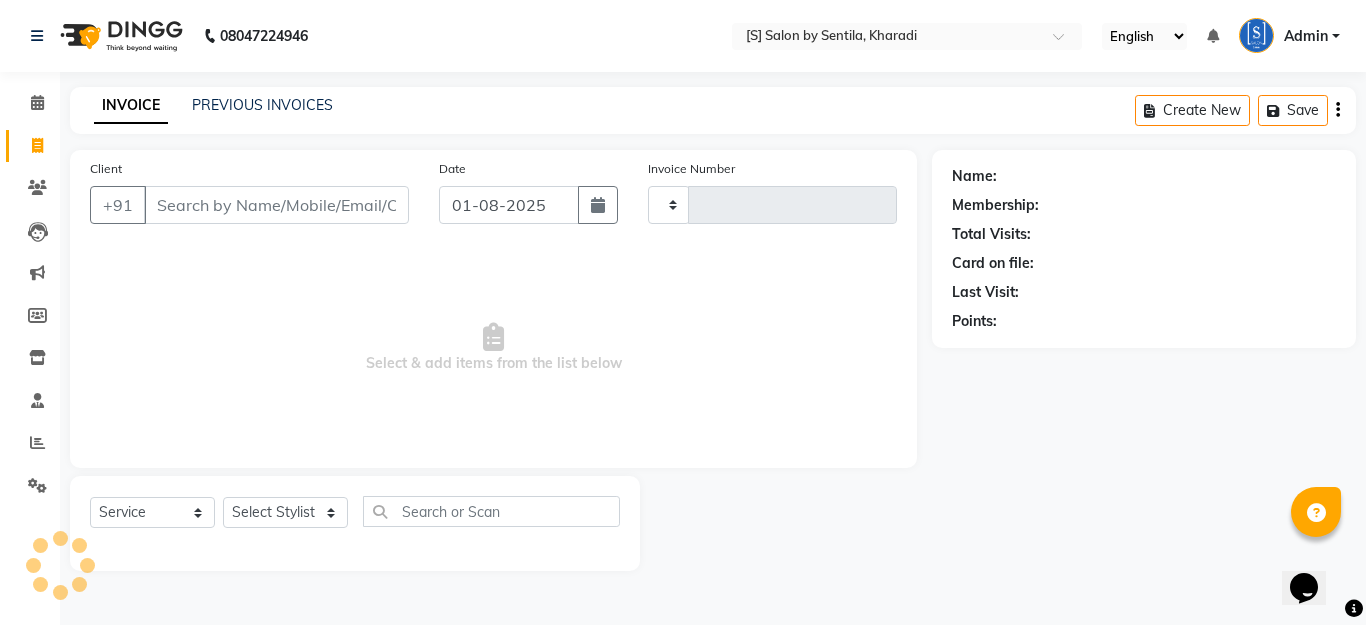 type on "0996" 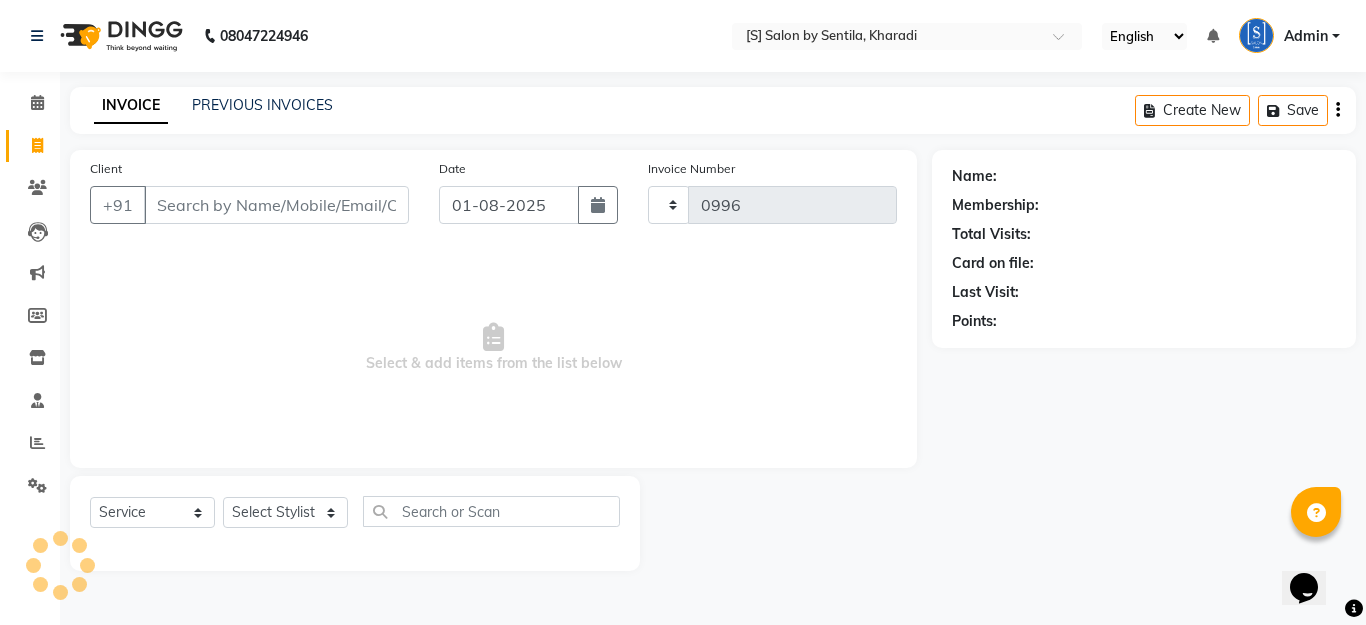 select on "45" 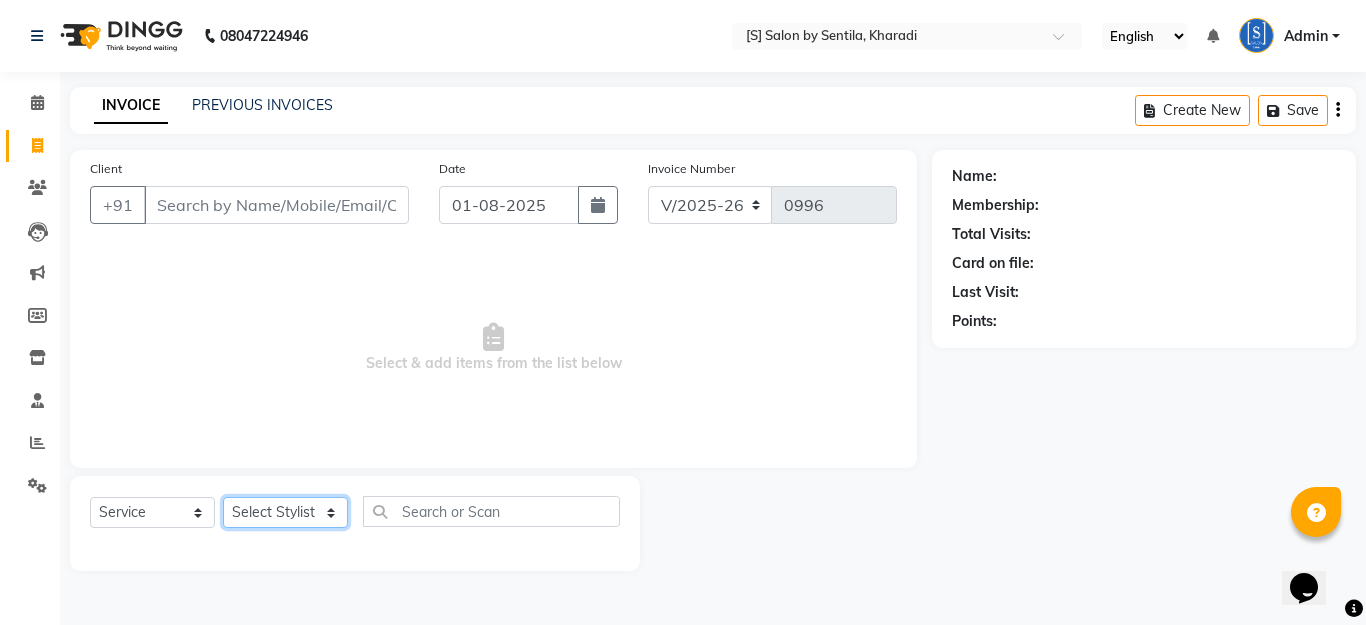 click on "Select Stylist" 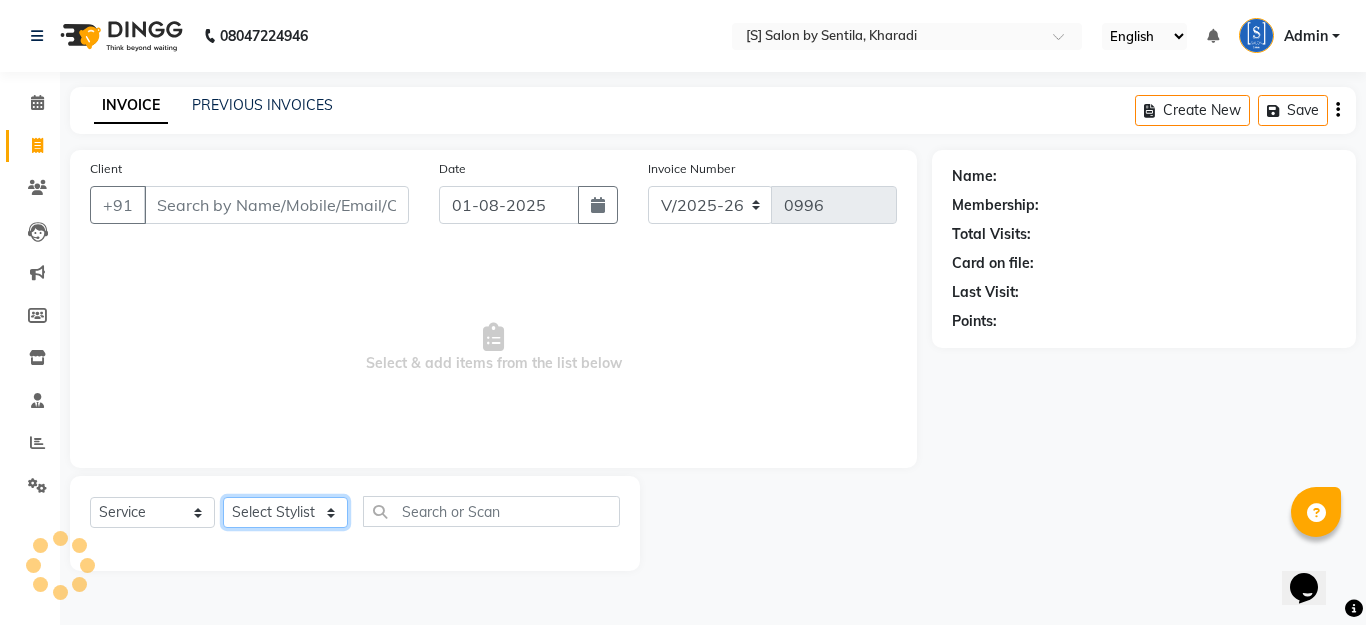 select on "4280" 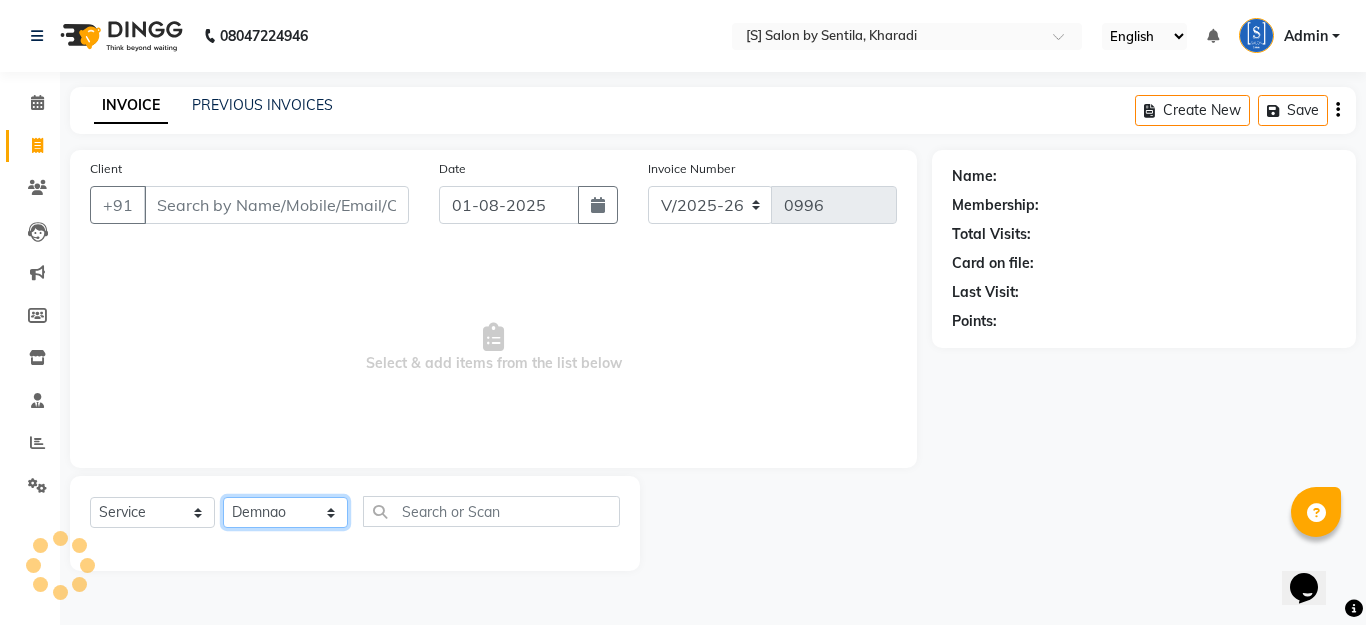 click on "Select Stylist Aarti Beautician Demnao Pranoti Rahim  Sentila Zaiba" 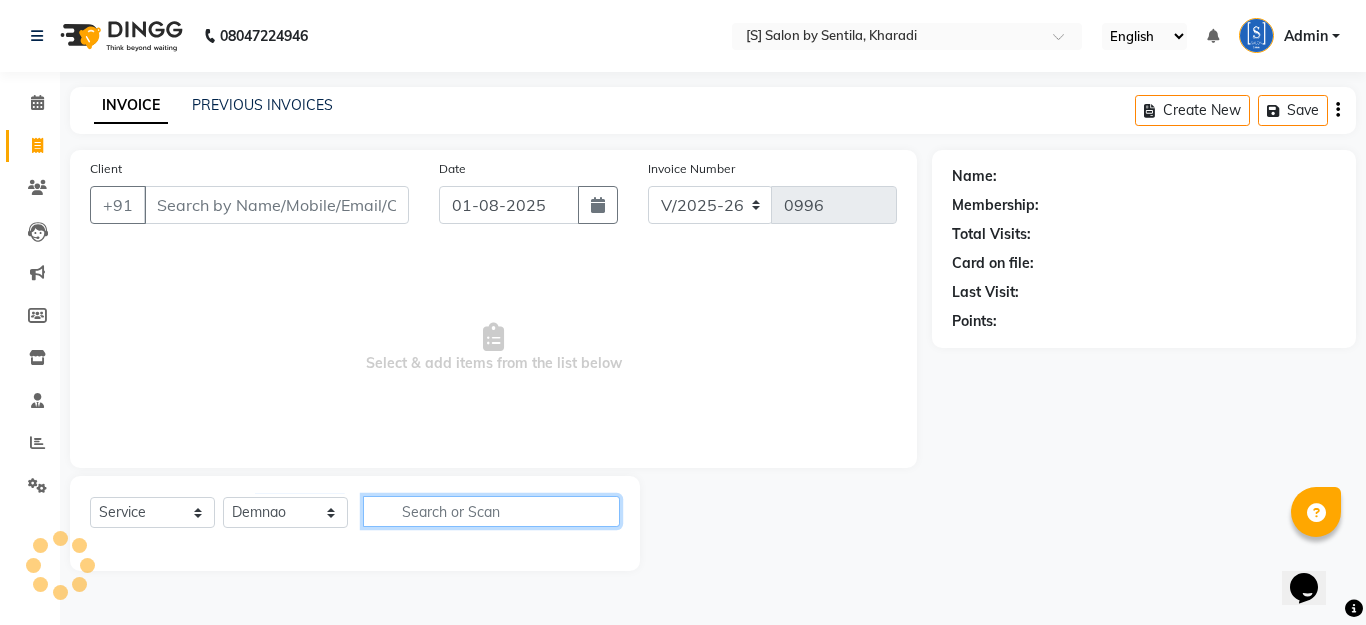 click 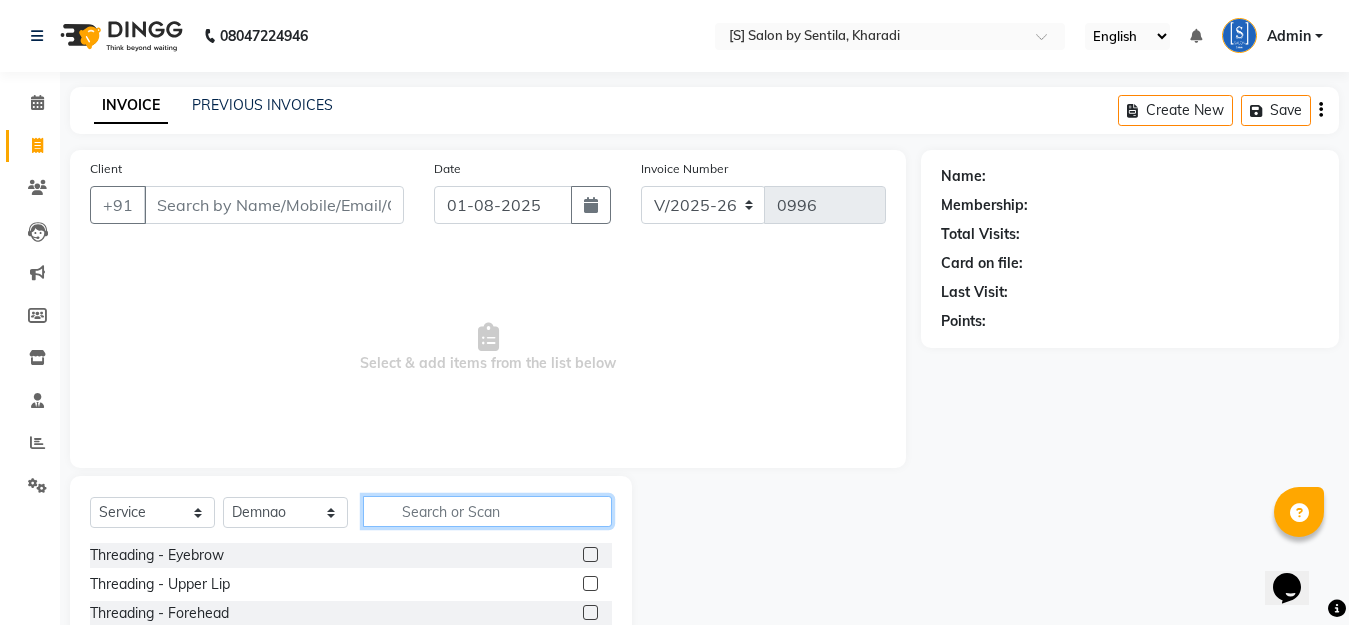 click 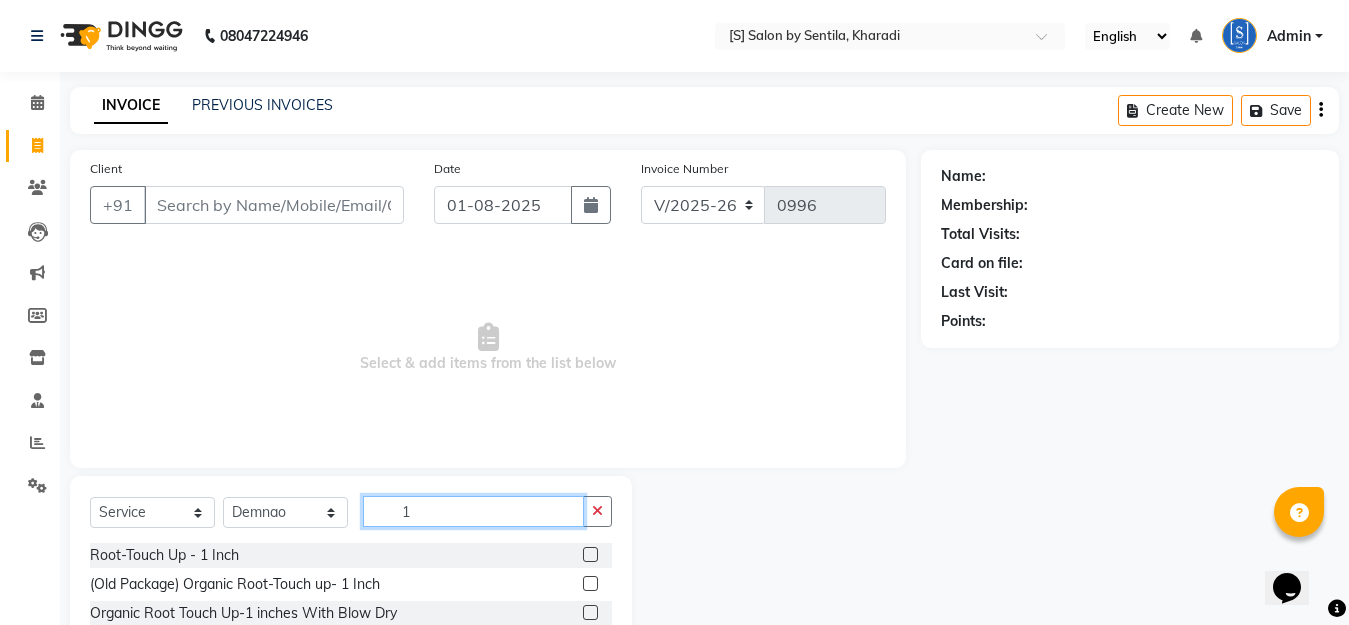 type on "1" 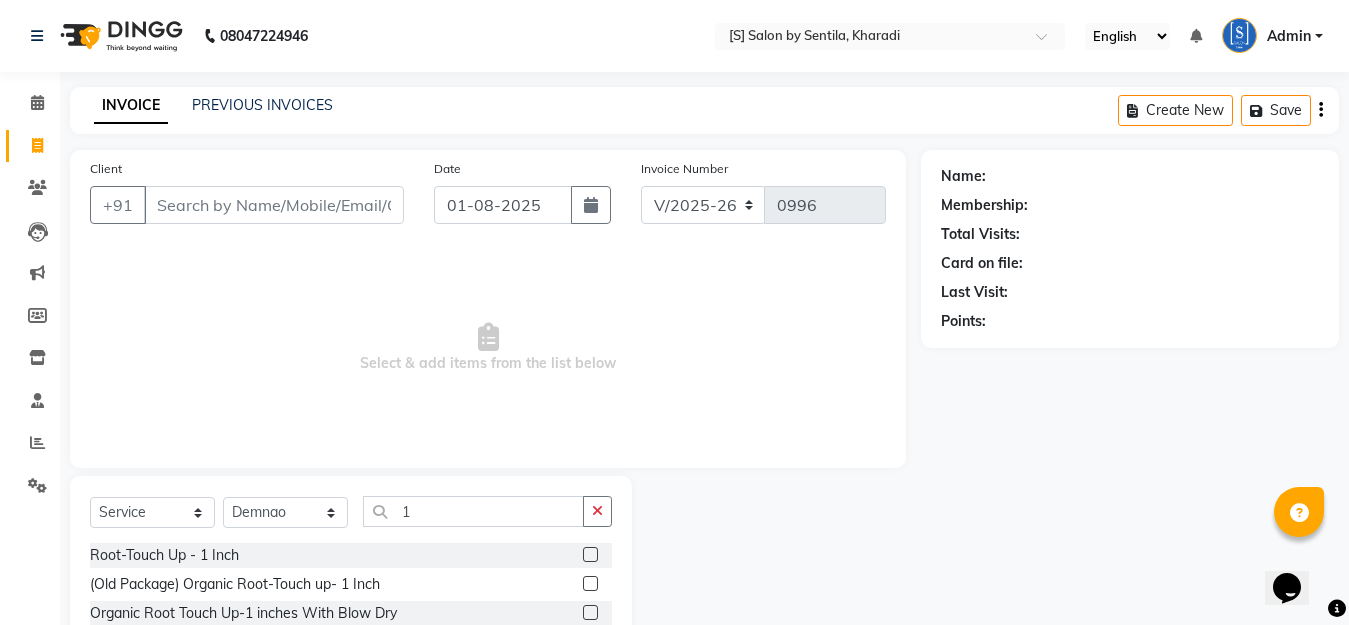 click 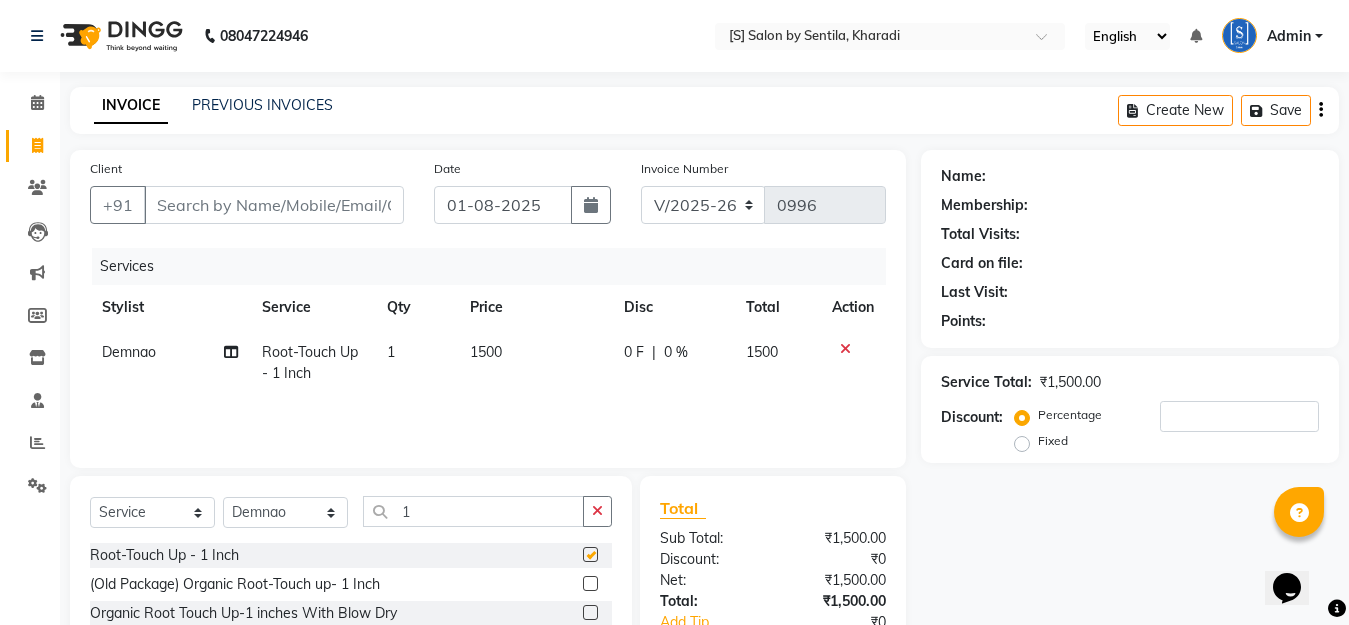 checkbox on "false" 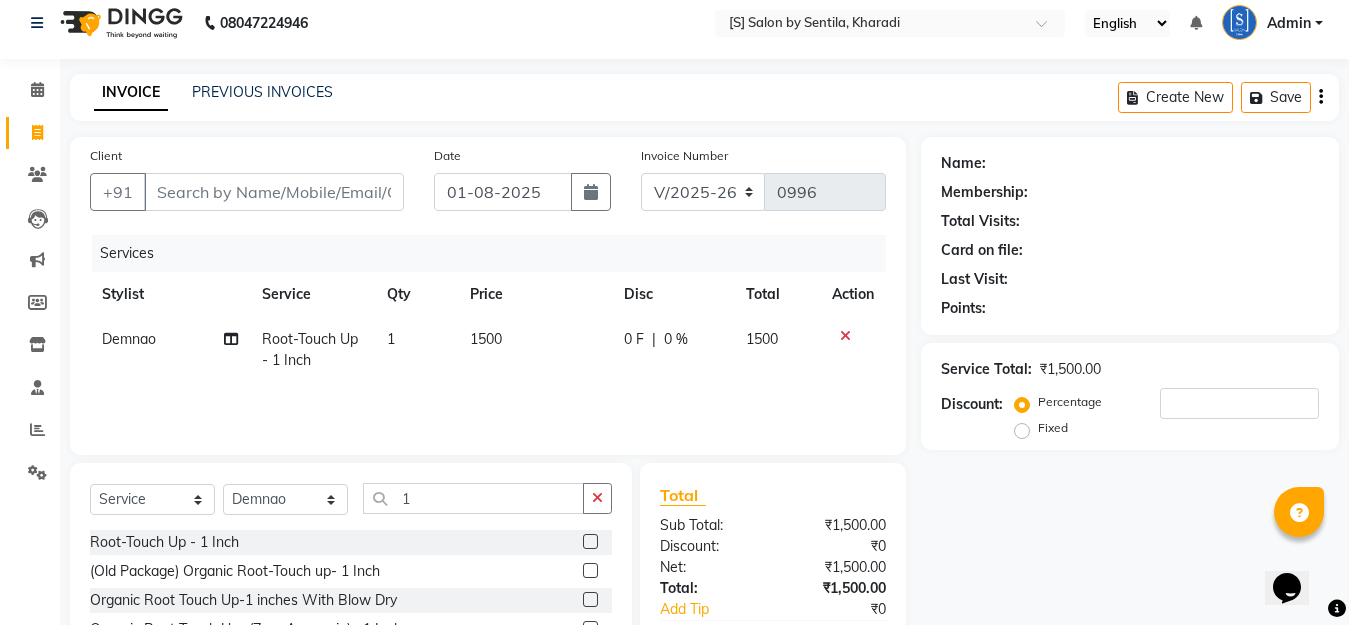 scroll, scrollTop: 133, scrollLeft: 0, axis: vertical 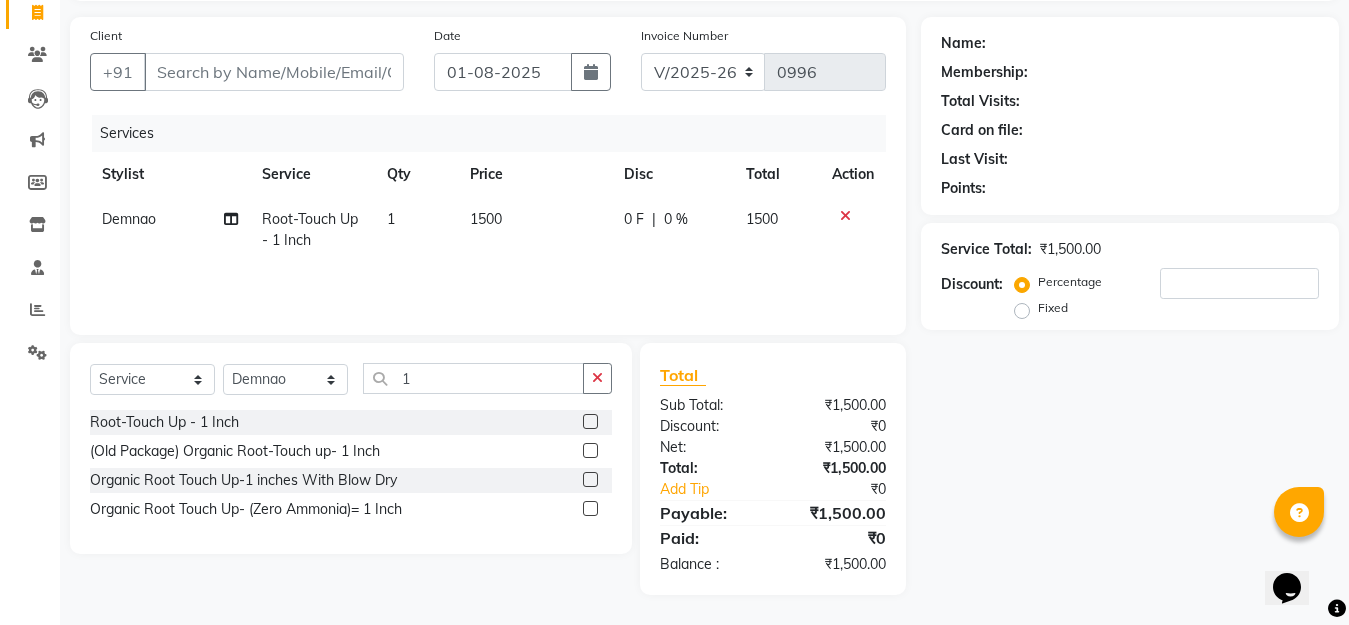 click 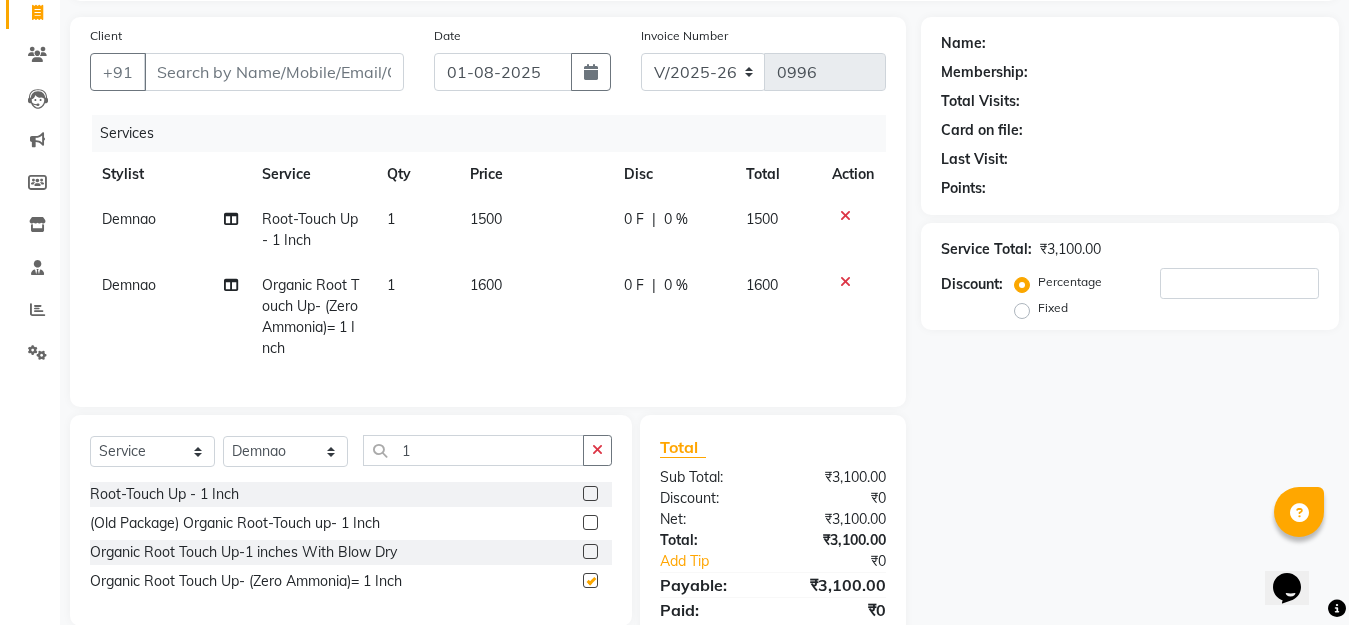 checkbox on "false" 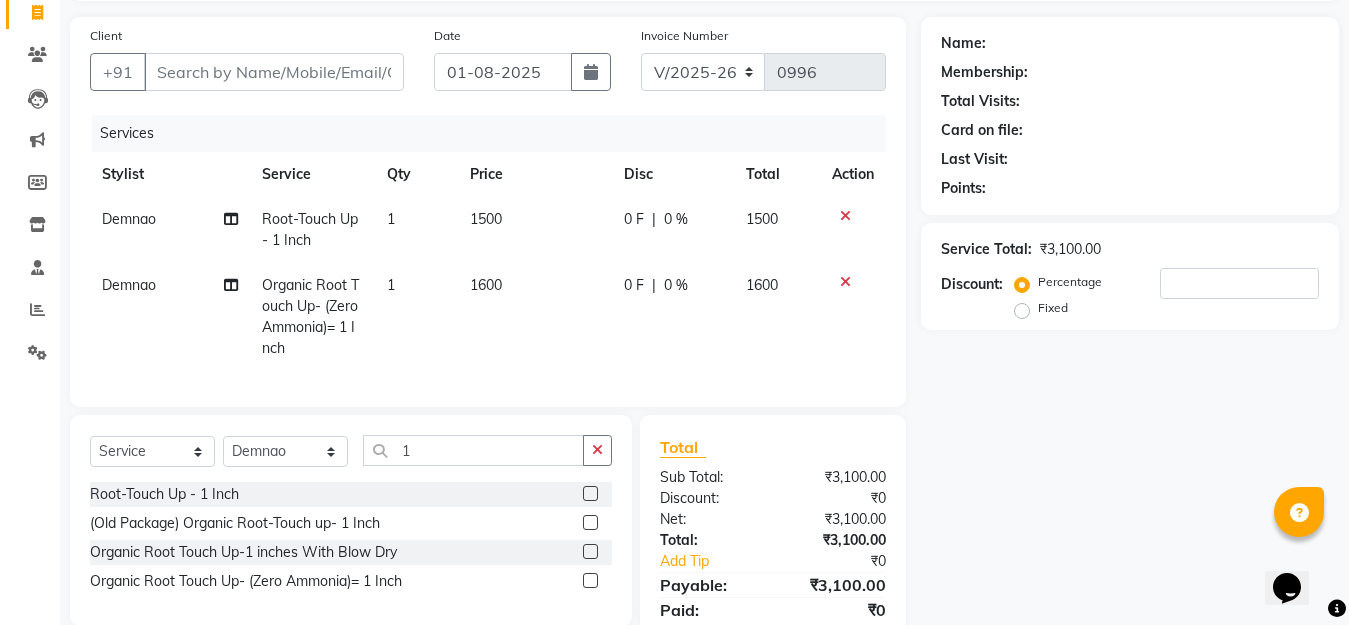 click 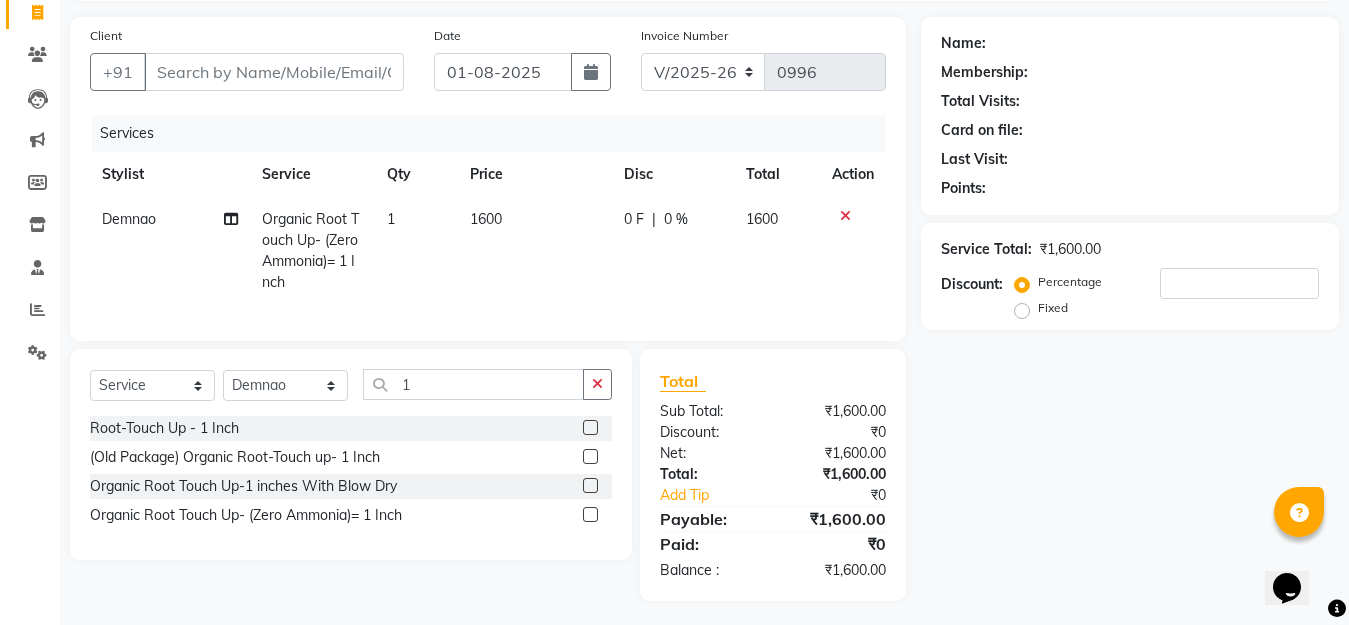 click 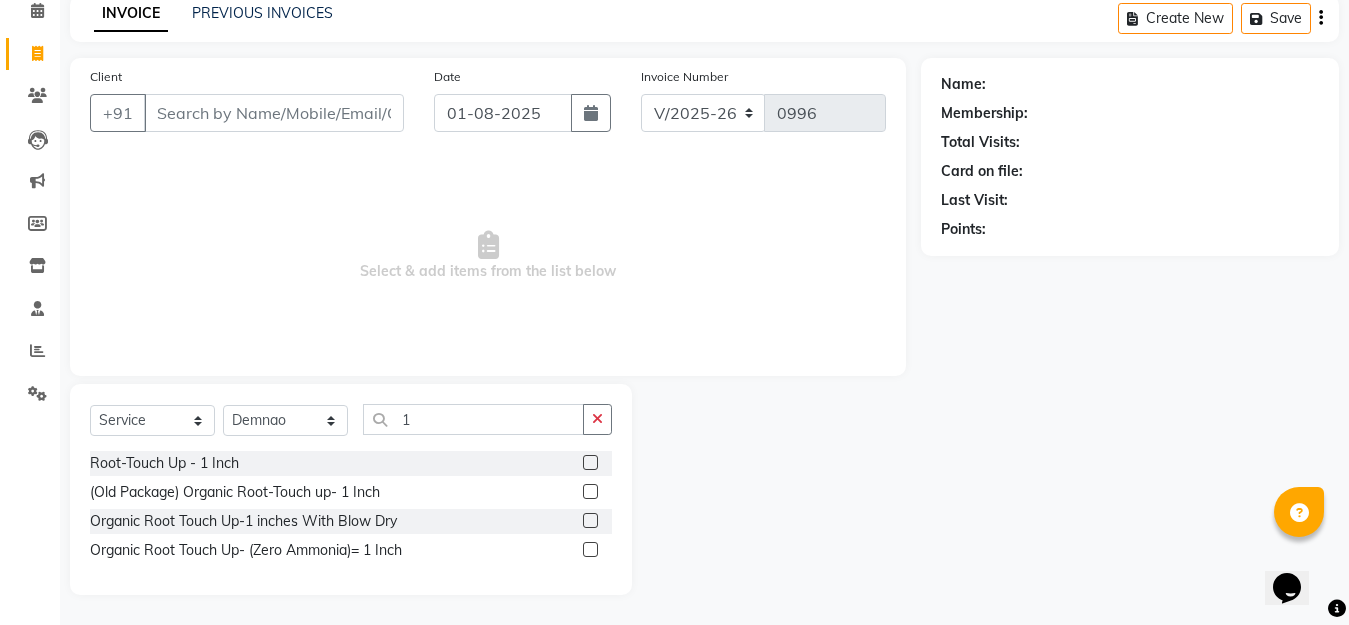 scroll, scrollTop: 0, scrollLeft: 0, axis: both 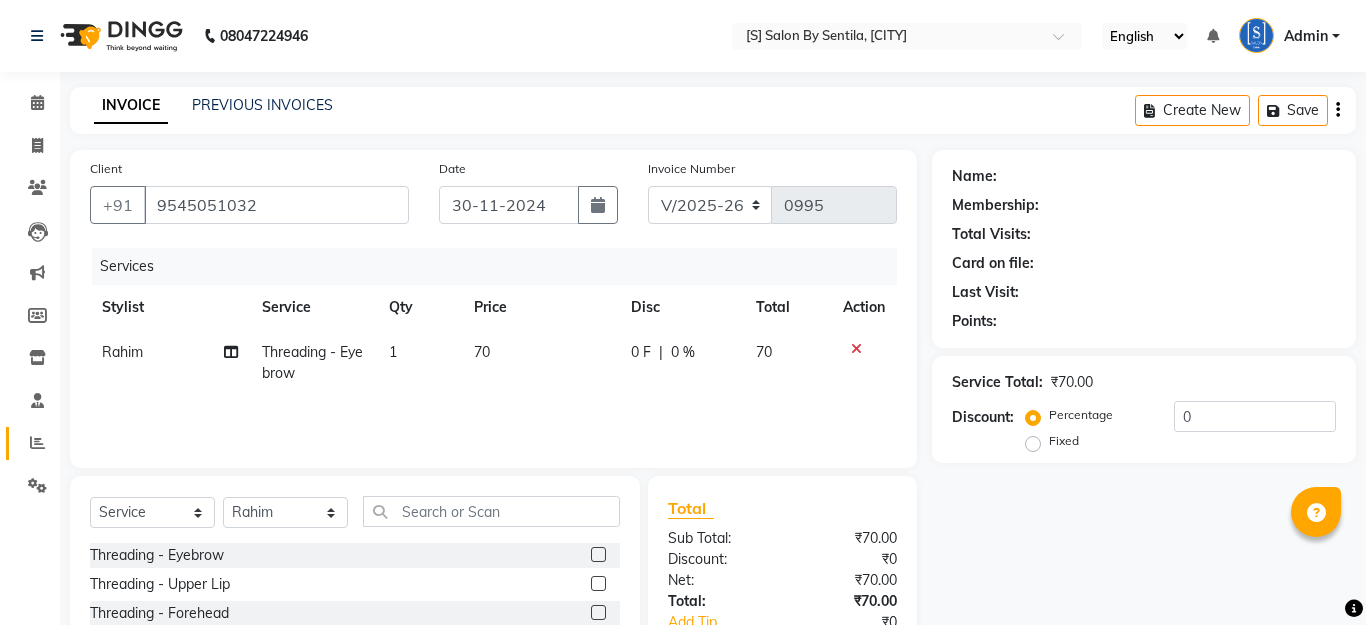 click 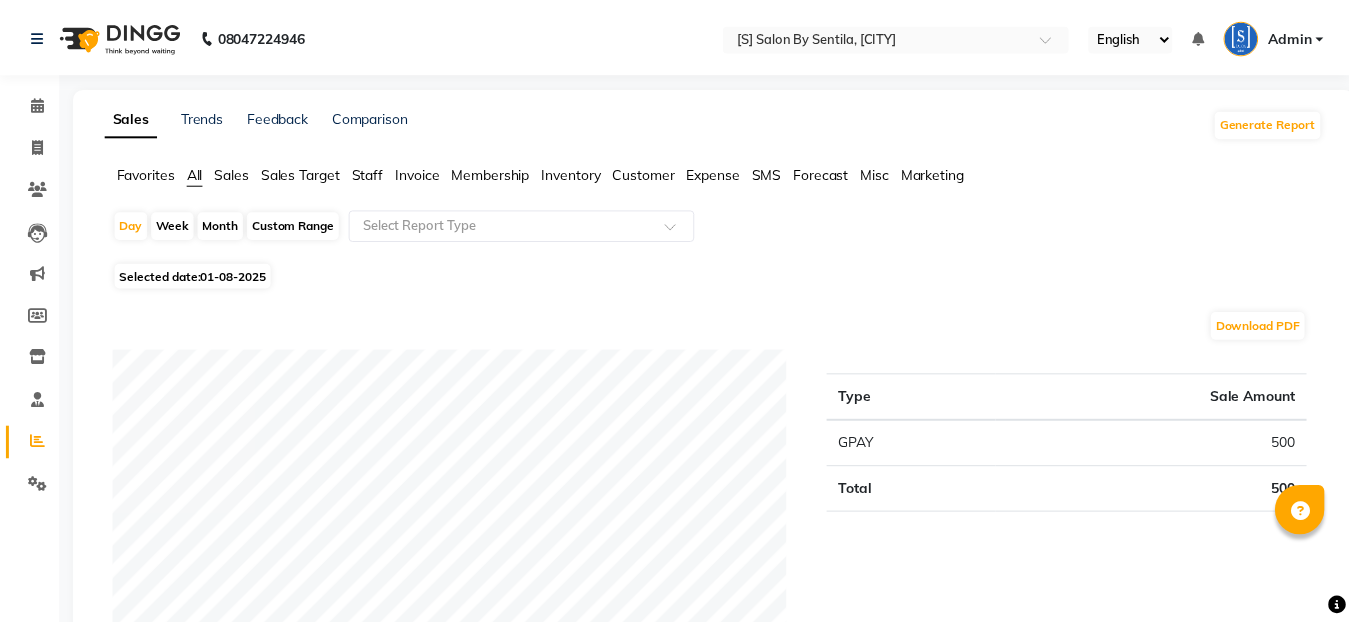 scroll, scrollTop: 0, scrollLeft: 0, axis: both 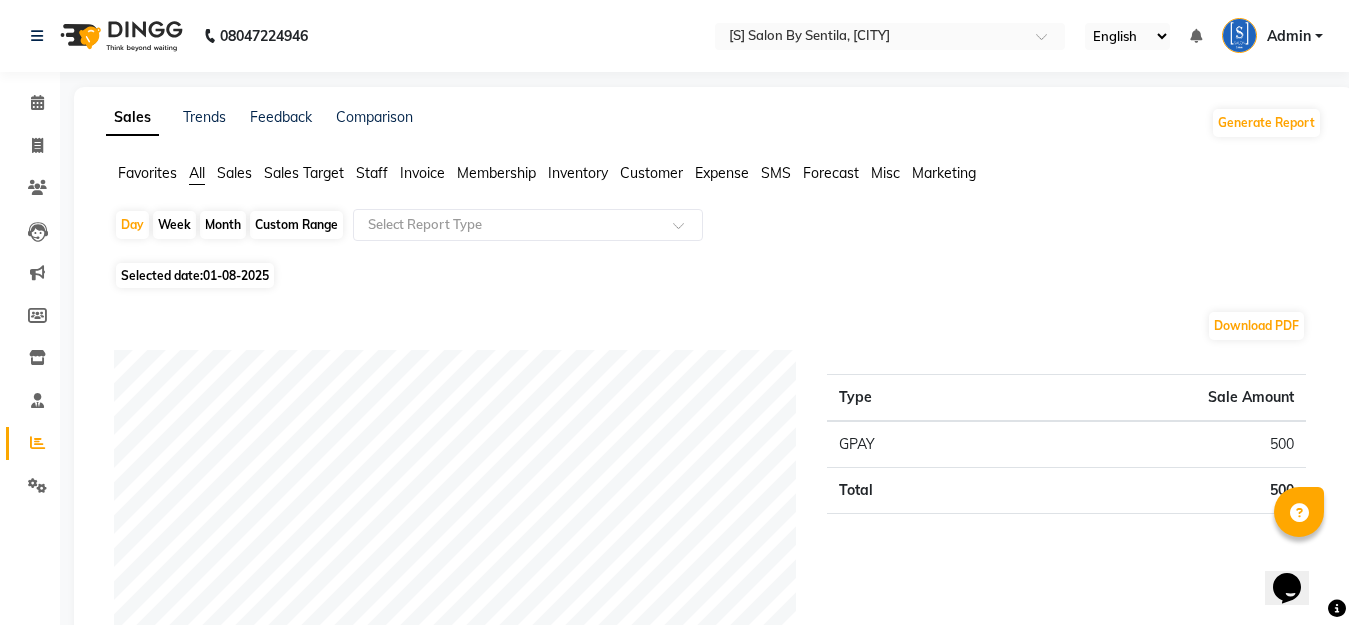click on "Month" 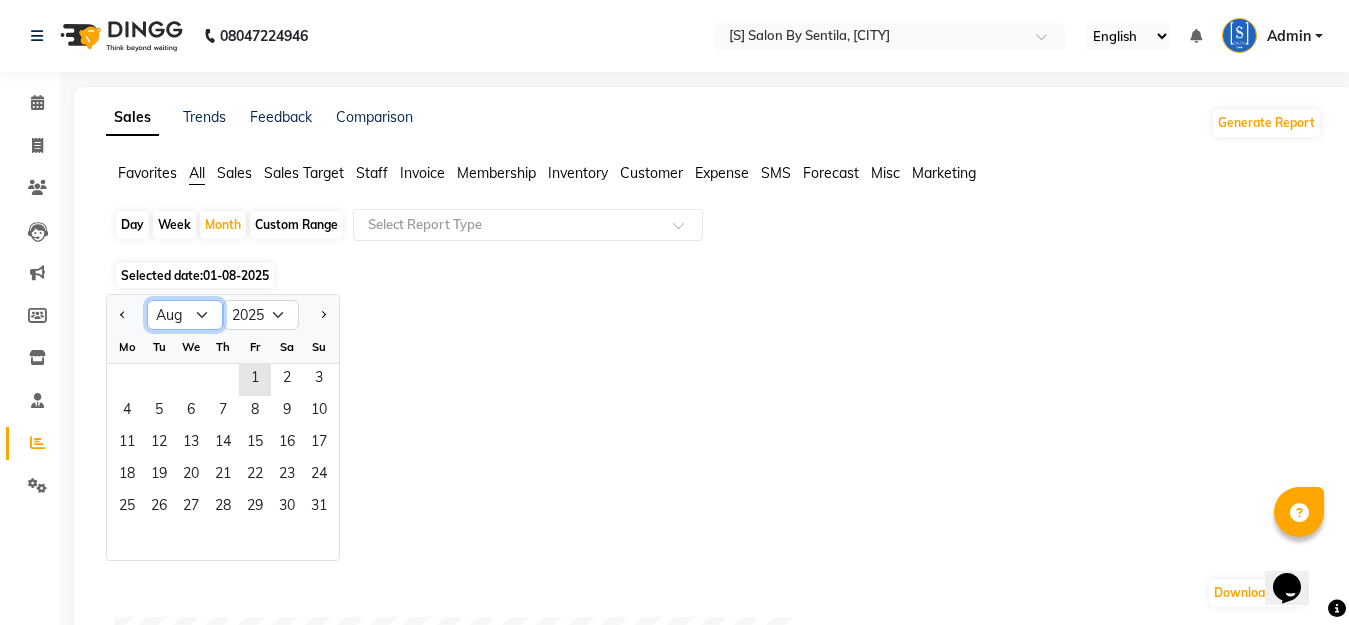 click on "Jan Feb Mar Apr May Jun Jul Aug Sep Oct Nov Dec" 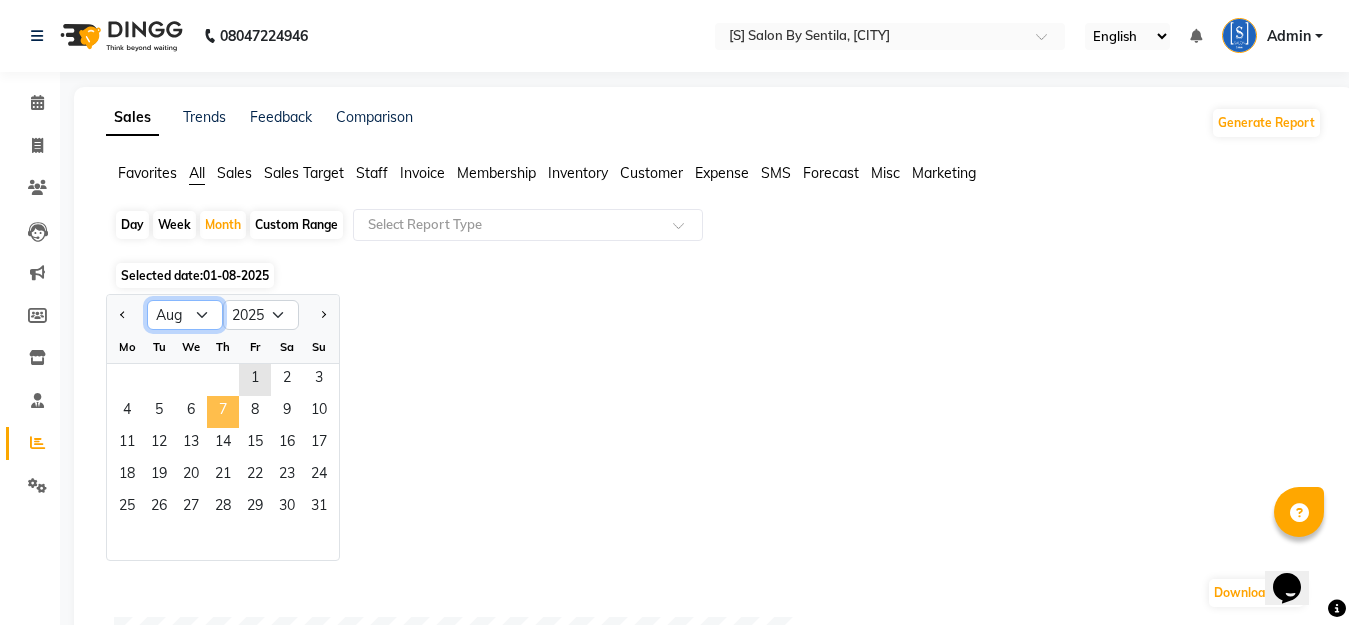 select on "7" 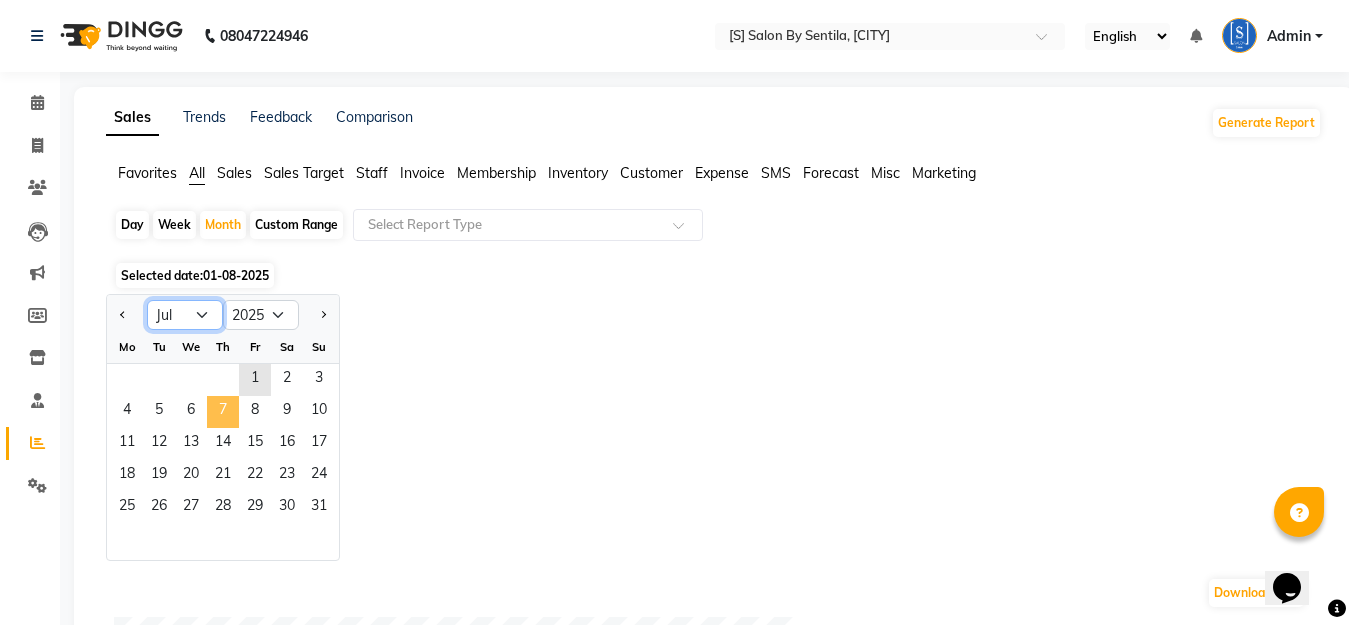 click on "Jan Feb Mar Apr May Jun Jul Aug Sep Oct Nov Dec" 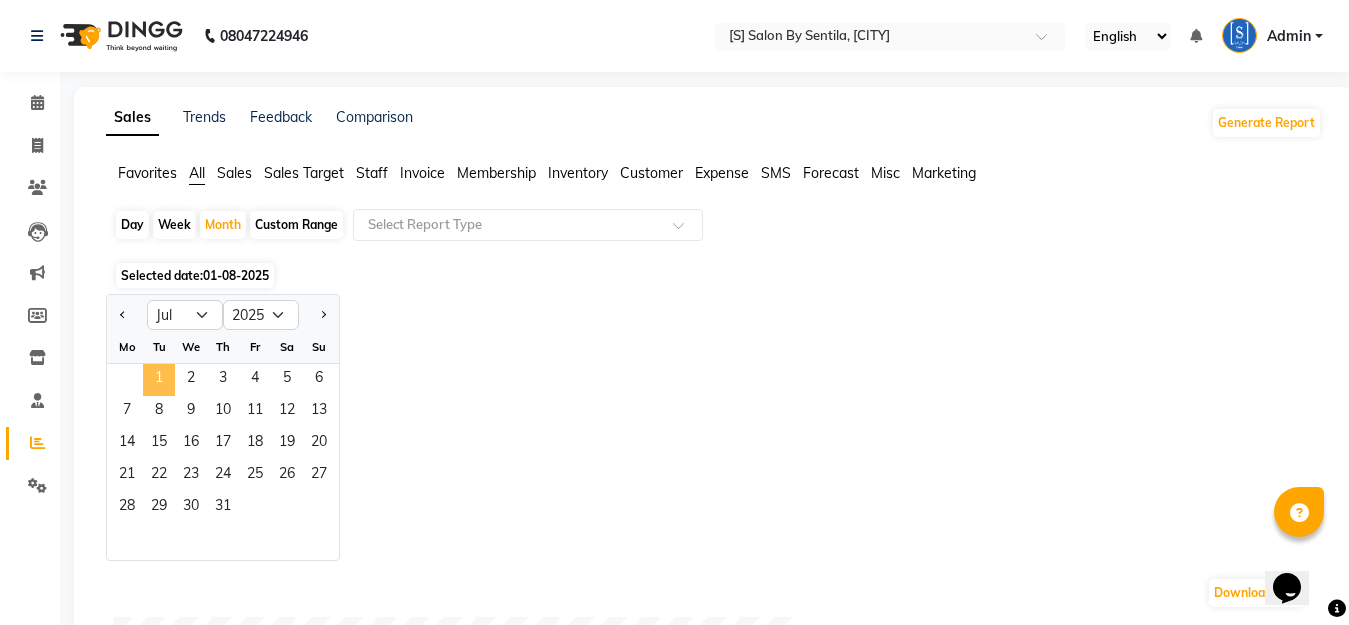 click on "1" 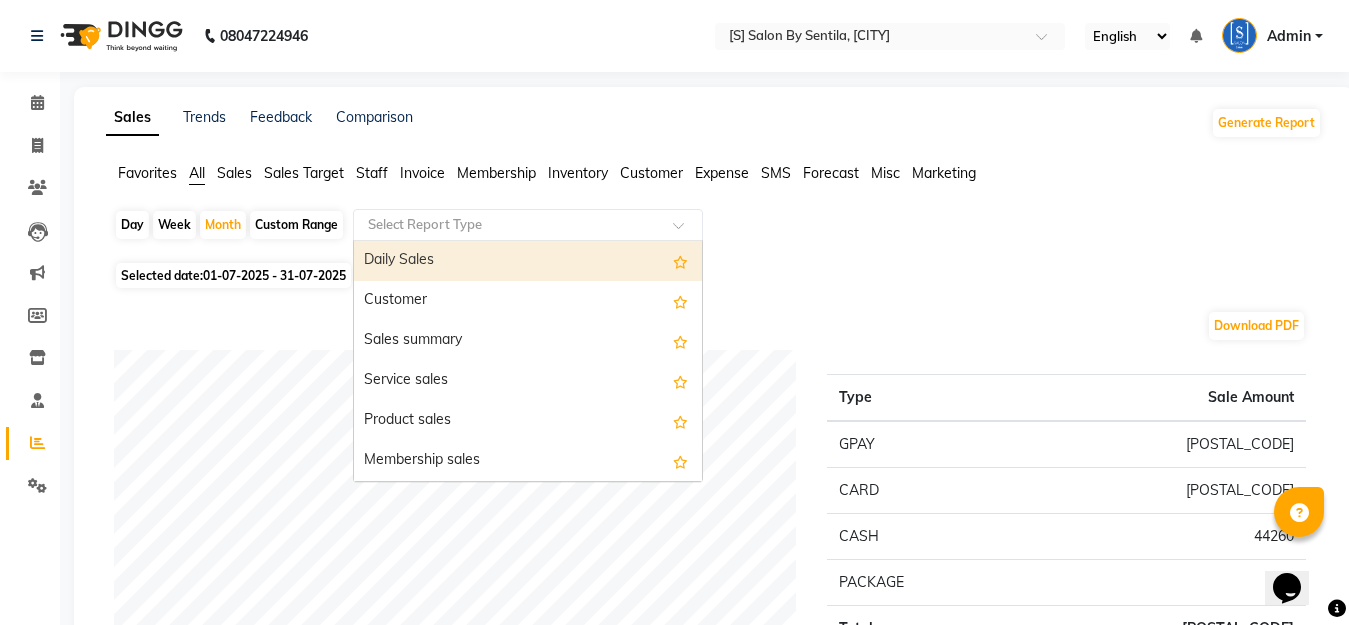 click on "Select Report Type" 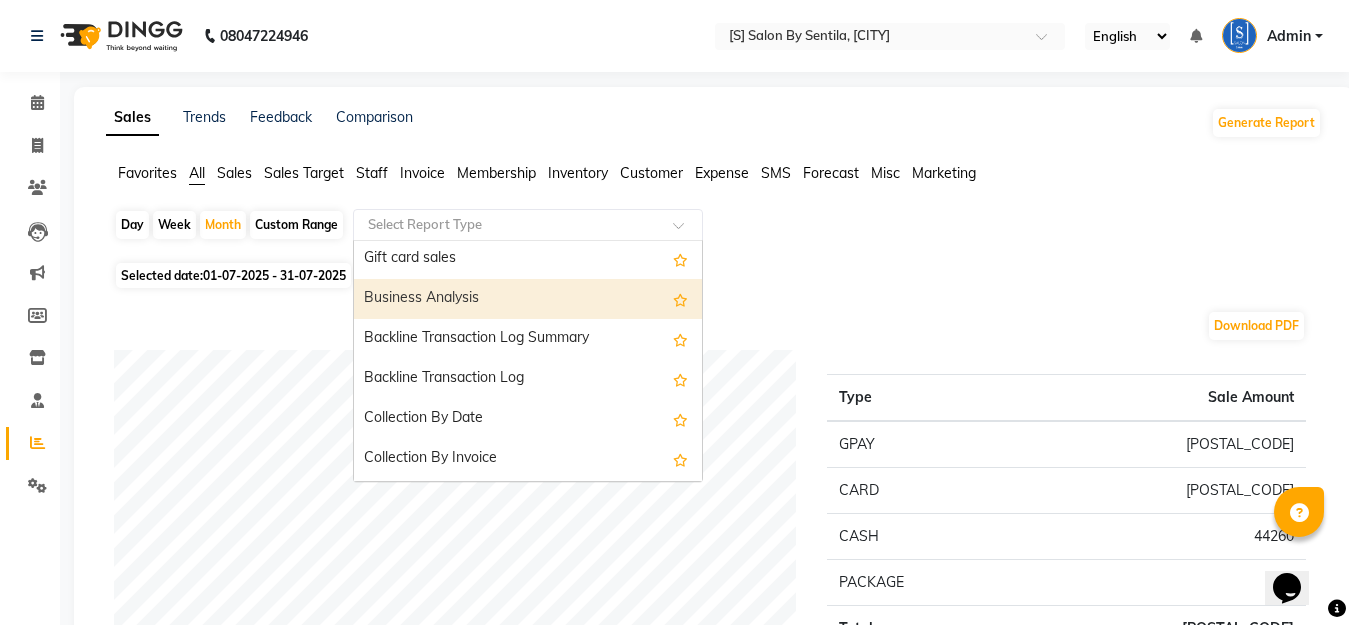 scroll, scrollTop: 500, scrollLeft: 0, axis: vertical 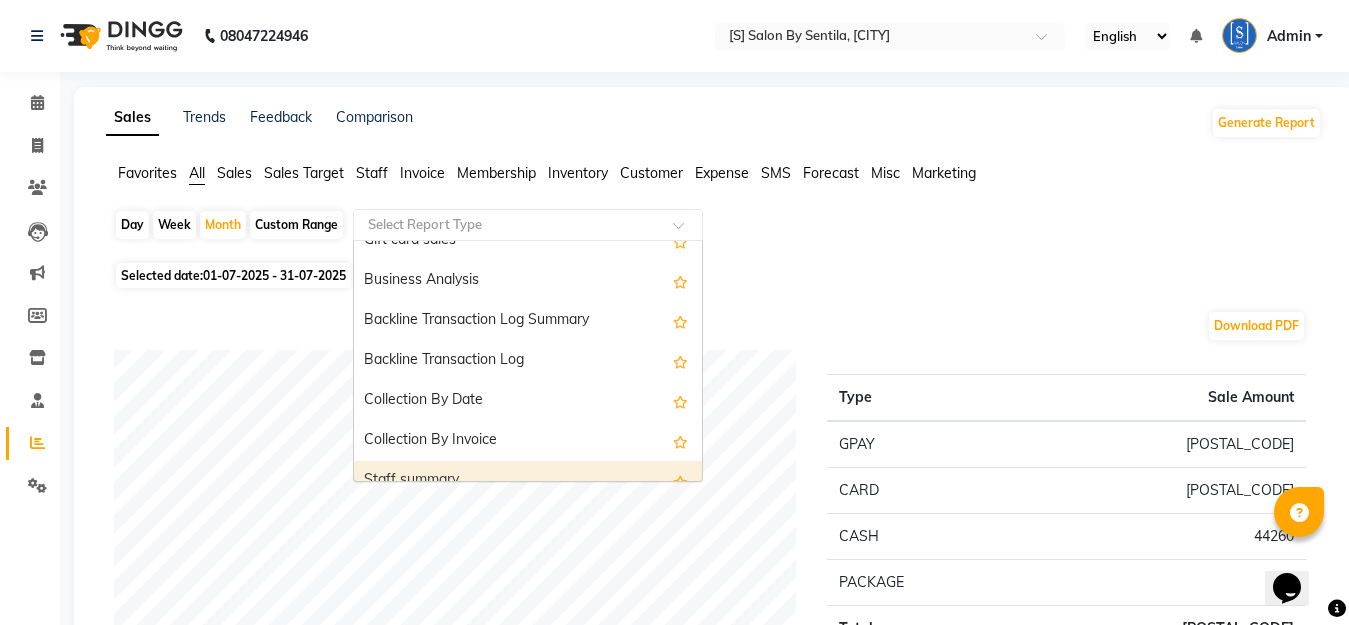 click on "Staff summary" at bounding box center [528, 481] 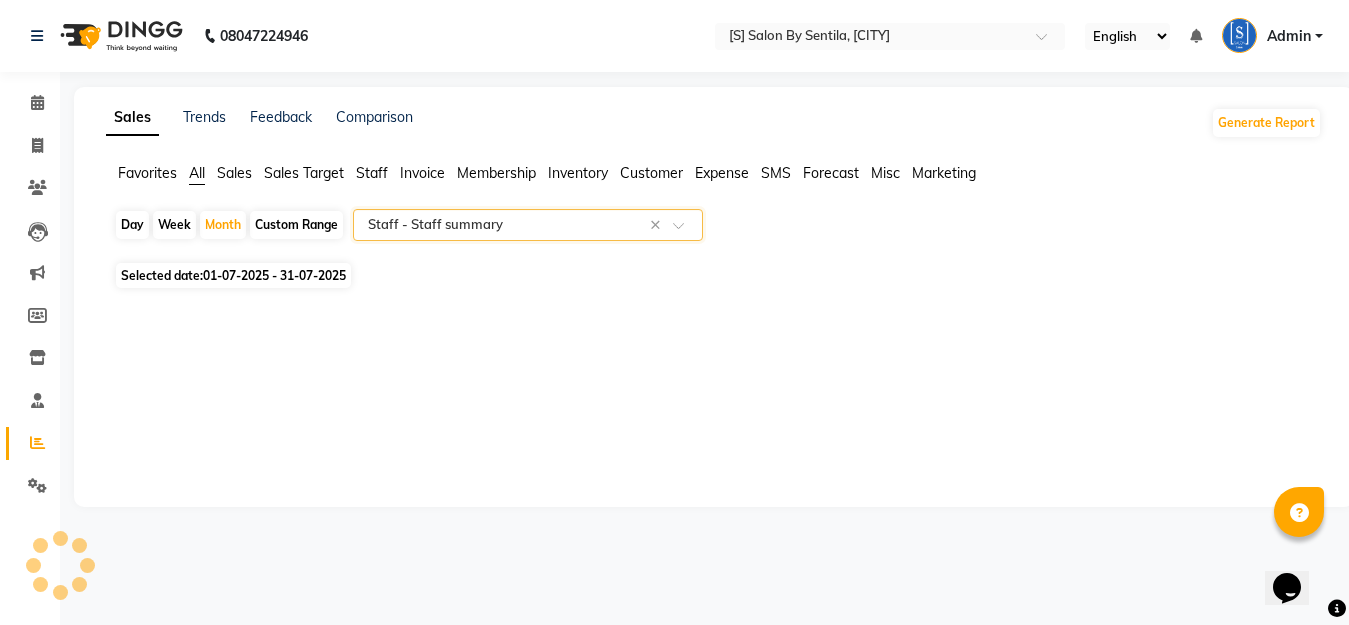 select on "full_report" 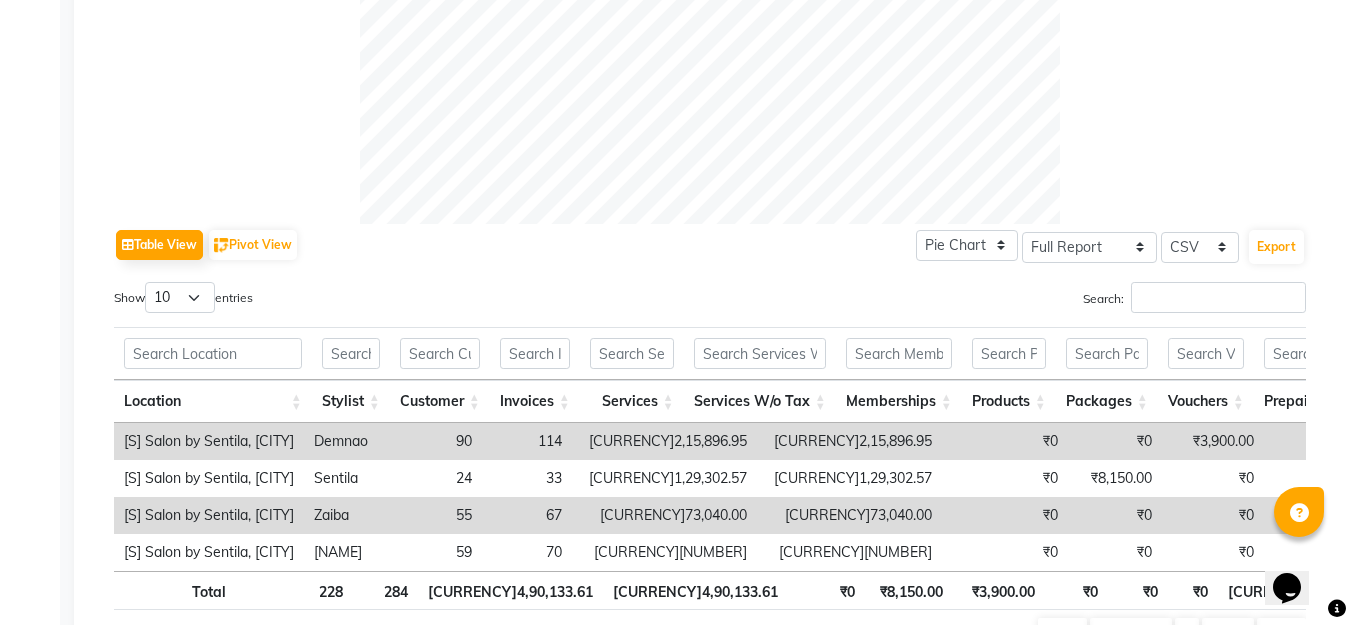 scroll, scrollTop: 841, scrollLeft: 0, axis: vertical 